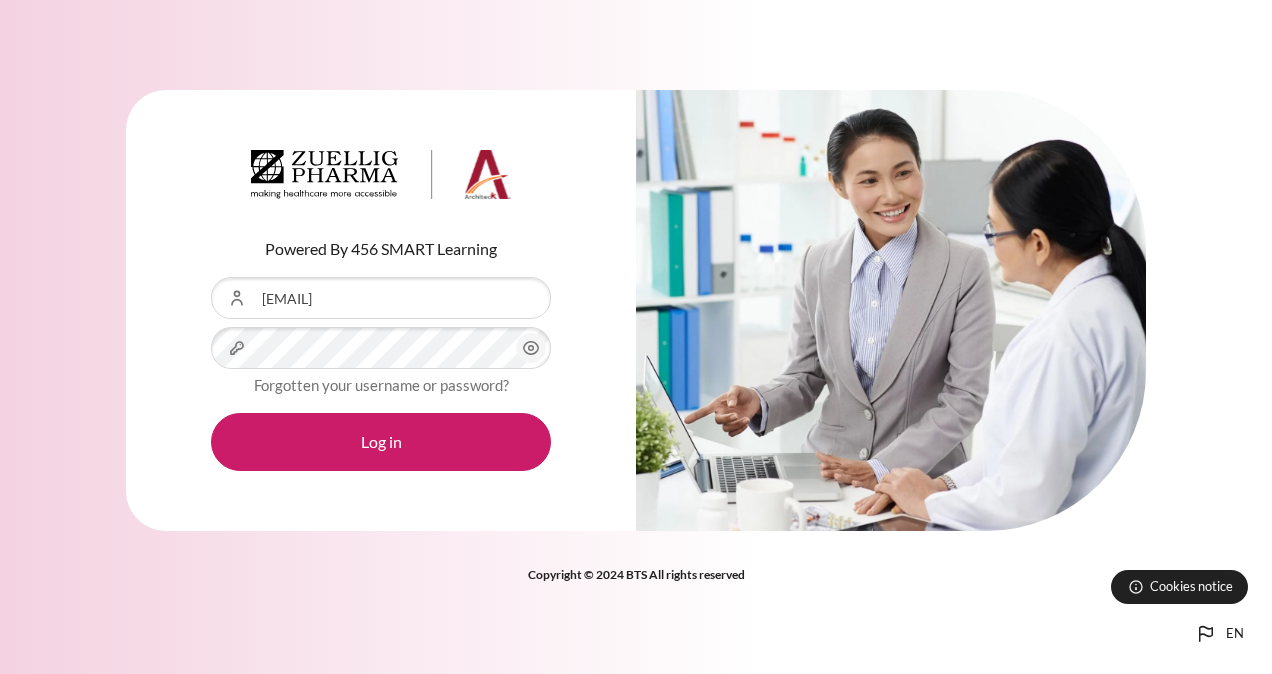 scroll, scrollTop: 0, scrollLeft: 0, axis: both 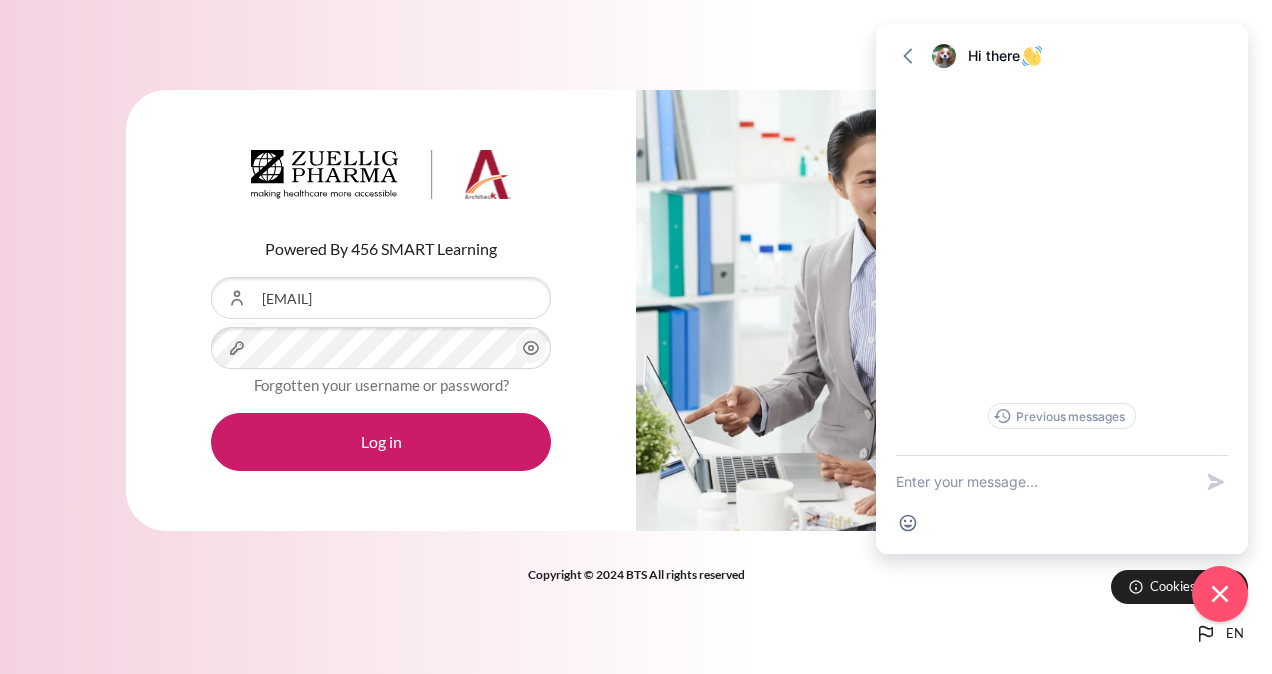 click 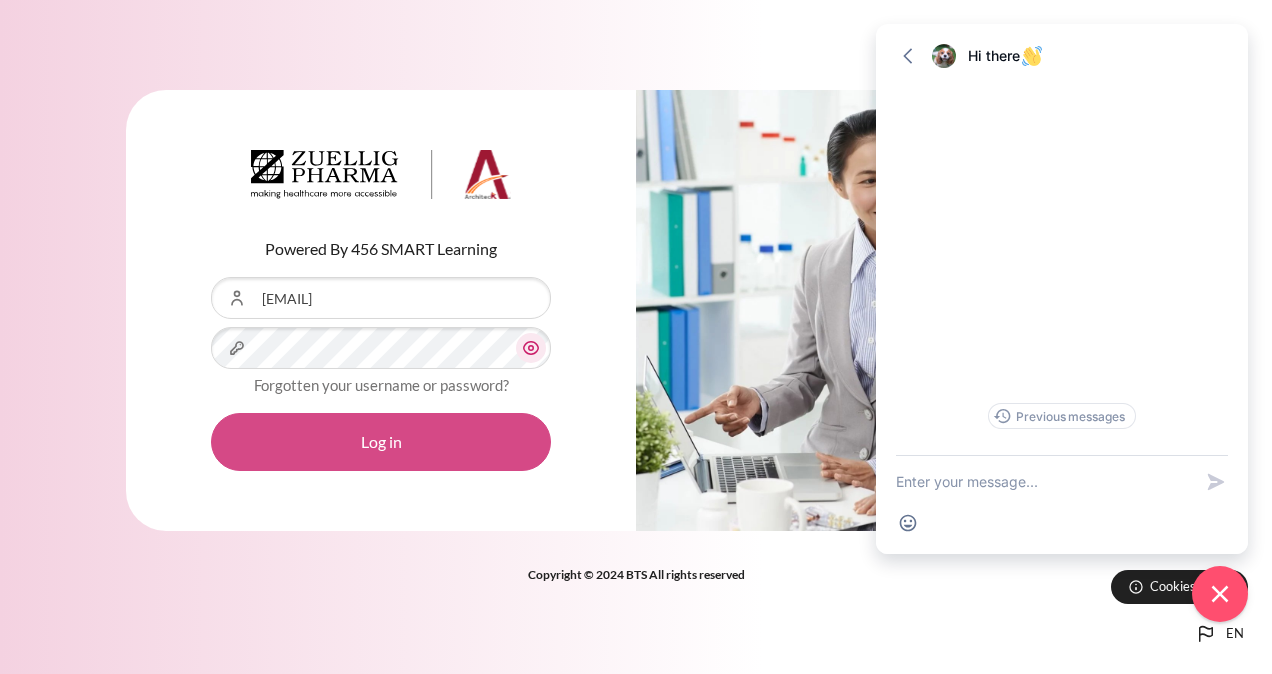 click on "Log in" at bounding box center [381, 442] 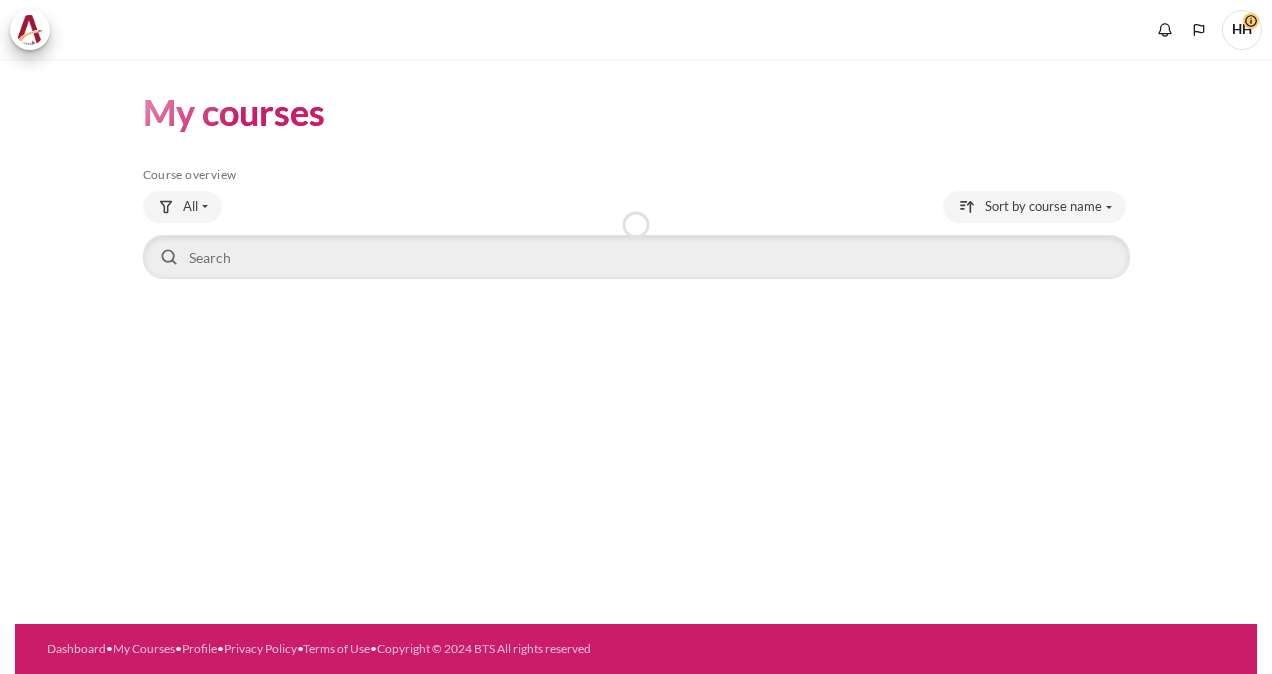 scroll, scrollTop: 0, scrollLeft: 0, axis: both 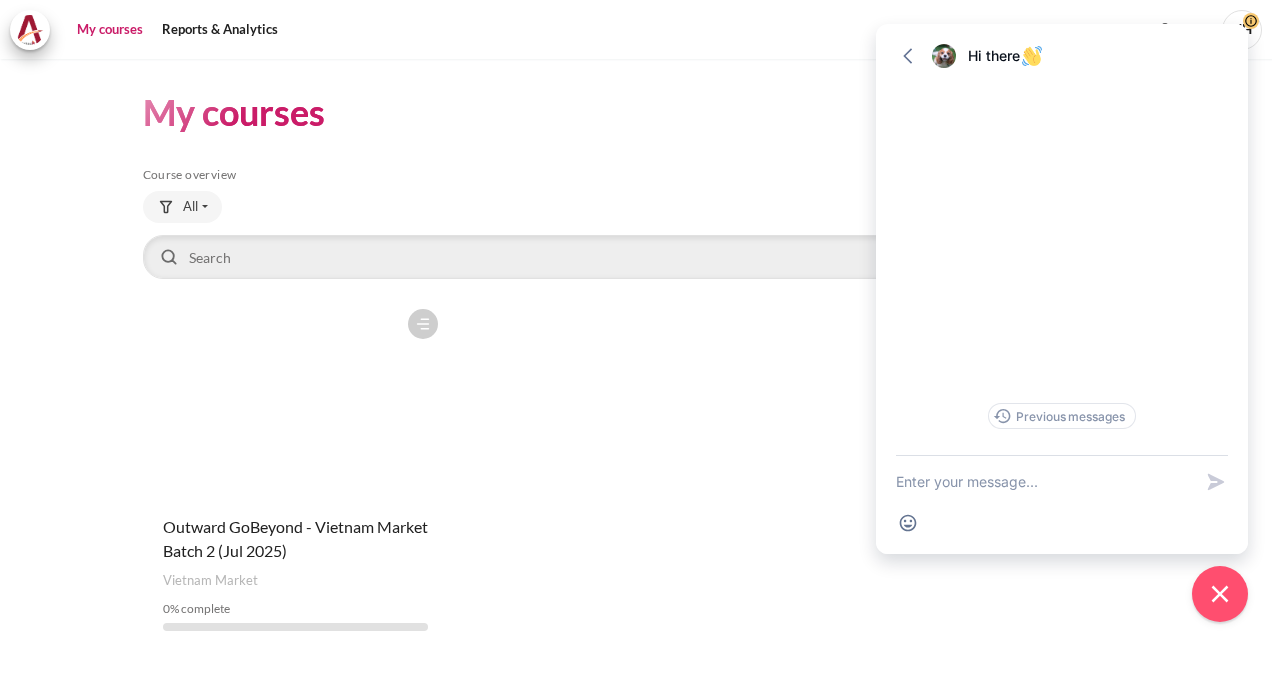 click on "Course is starred
Actions for course Outward GoBeyond - Vietnam Market Batch 2 (Jul 2025)
Star this course
Star for Outward GoBeyond - Vietnam Market Batch 2 (Jul 2025)
Unstar this course" at bounding box center (636, 473) 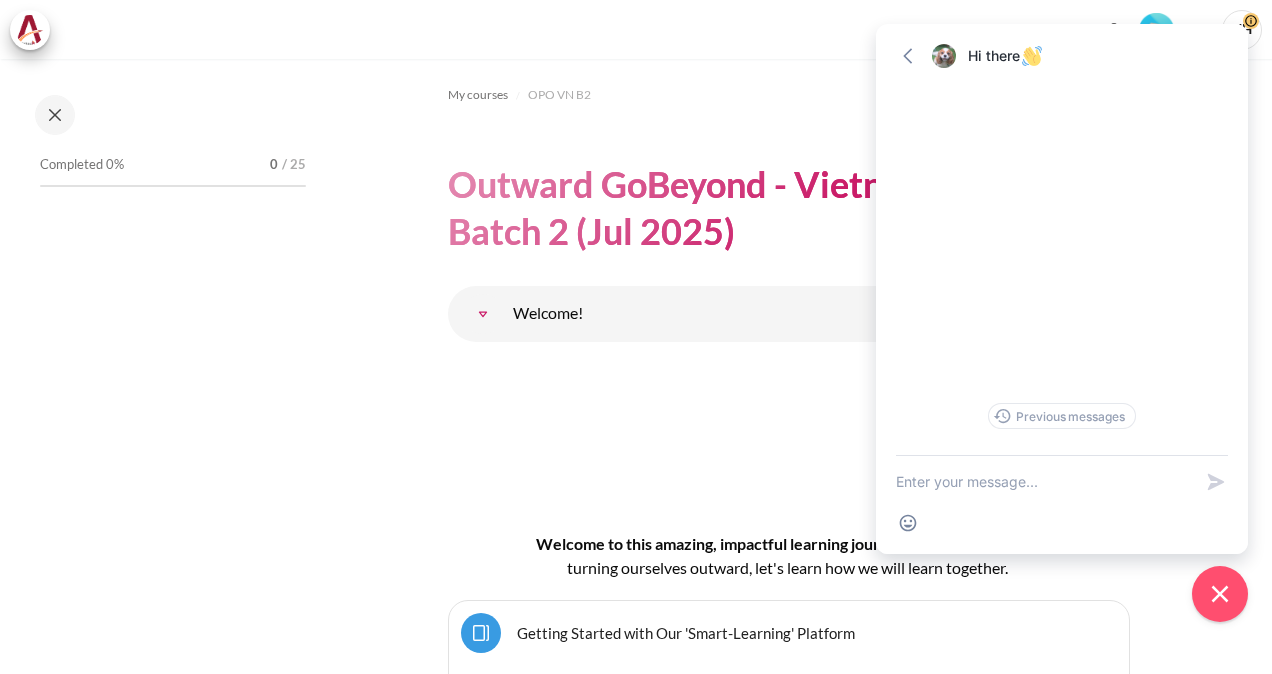 scroll, scrollTop: 0, scrollLeft: 0, axis: both 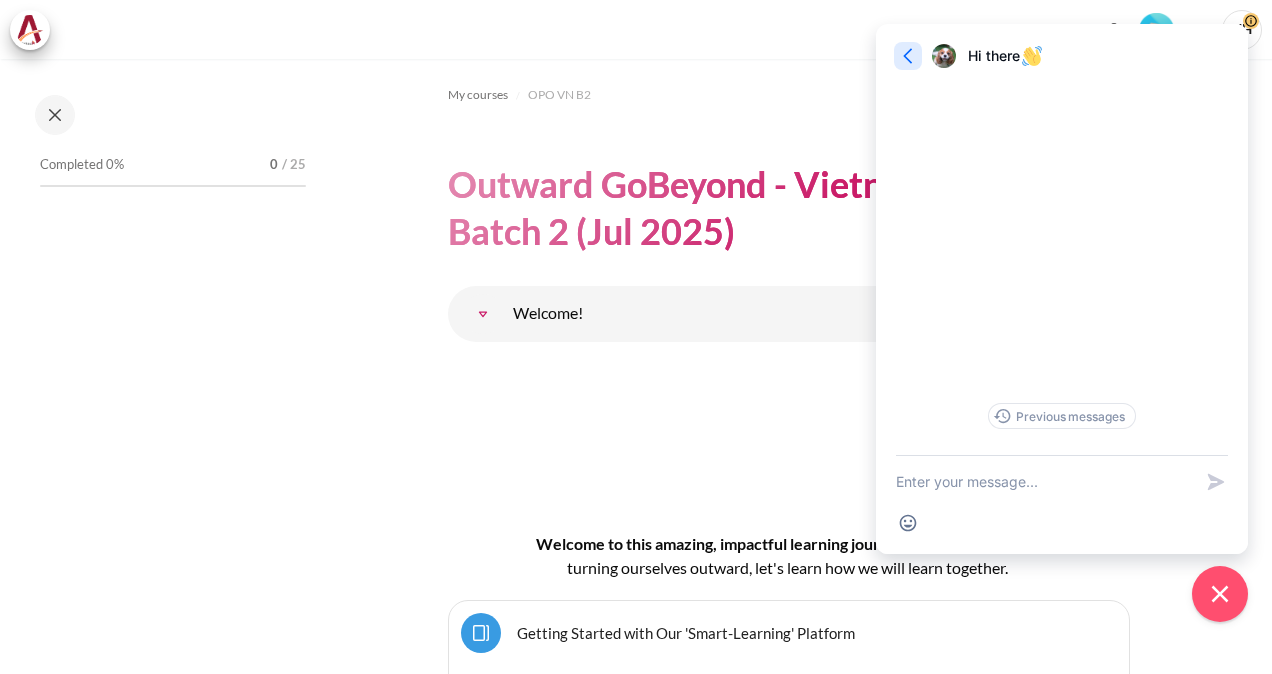 click 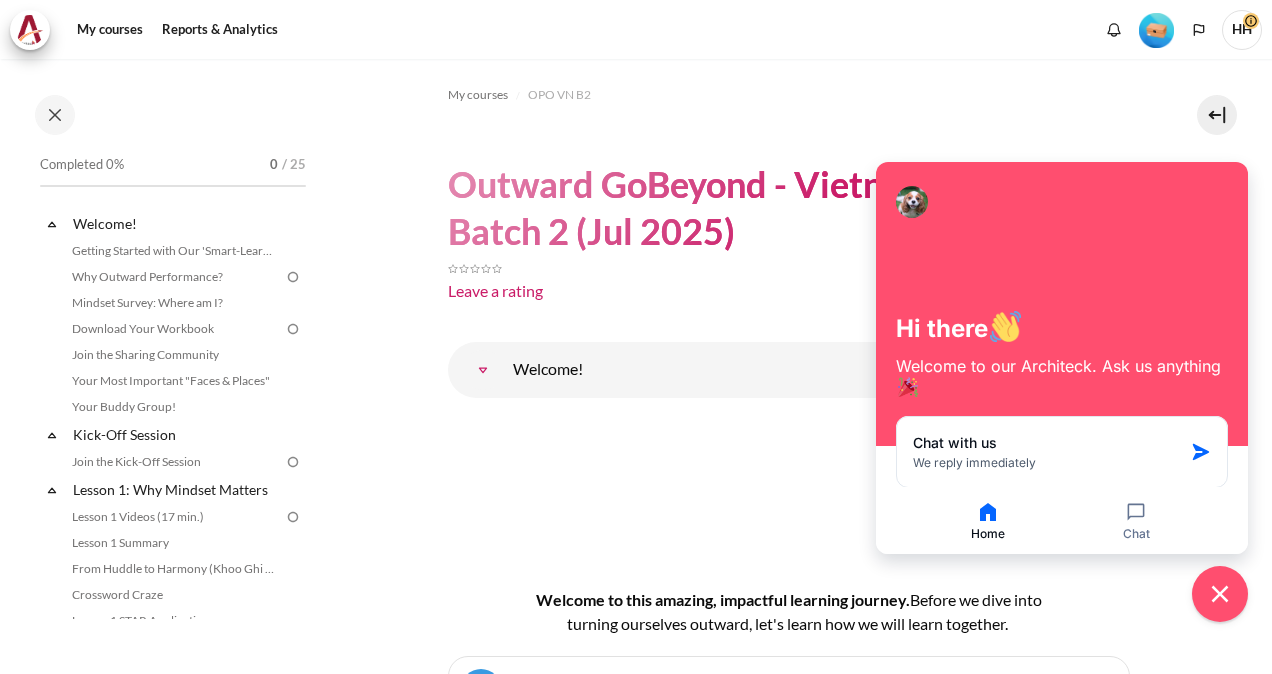 drag, startPoint x: 1176, startPoint y: 230, endPoint x: 1108, endPoint y: 640, distance: 415.60077 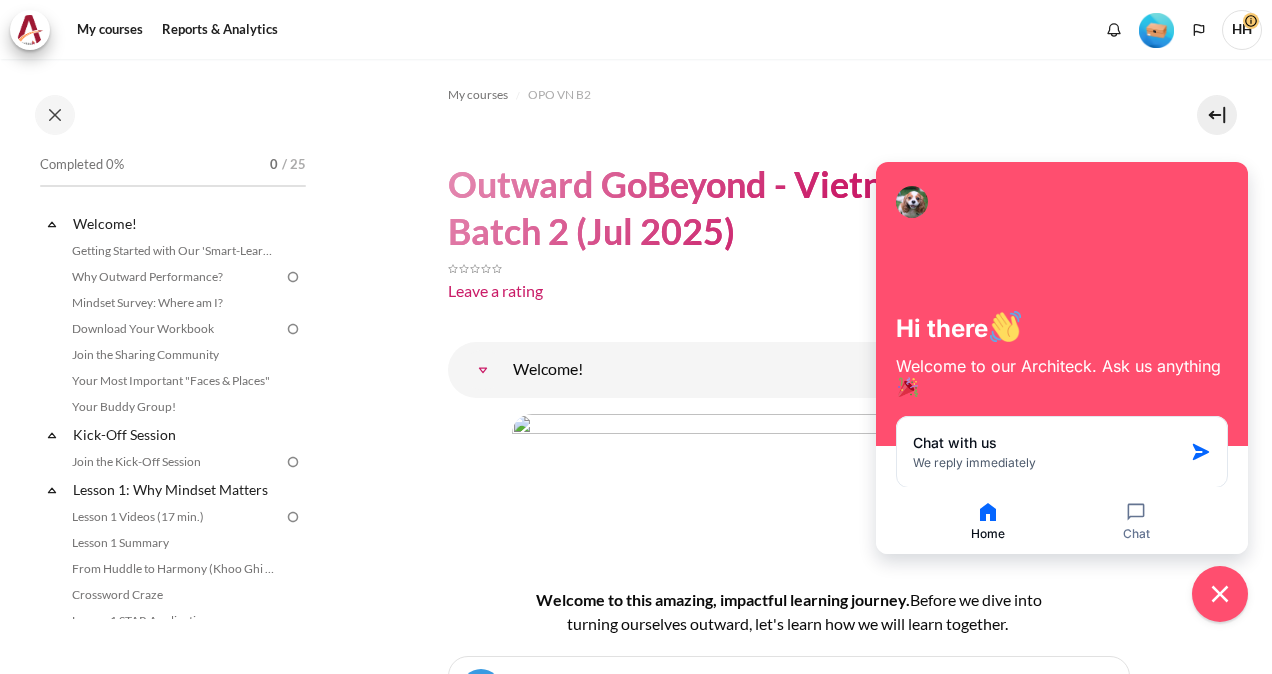 click on "Skip to main content
Open course index
Completed 0%
0
/ 25
Expand
Collapse" at bounding box center (636, 337) 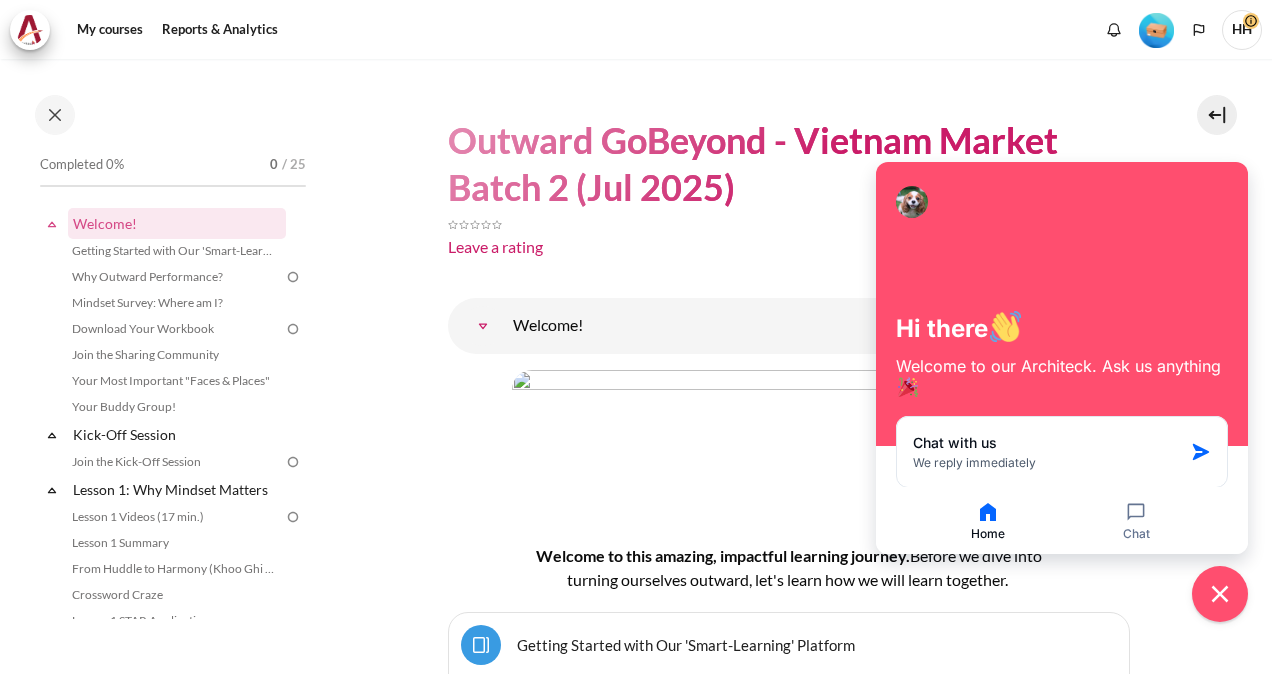 scroll, scrollTop: 0, scrollLeft: 0, axis: both 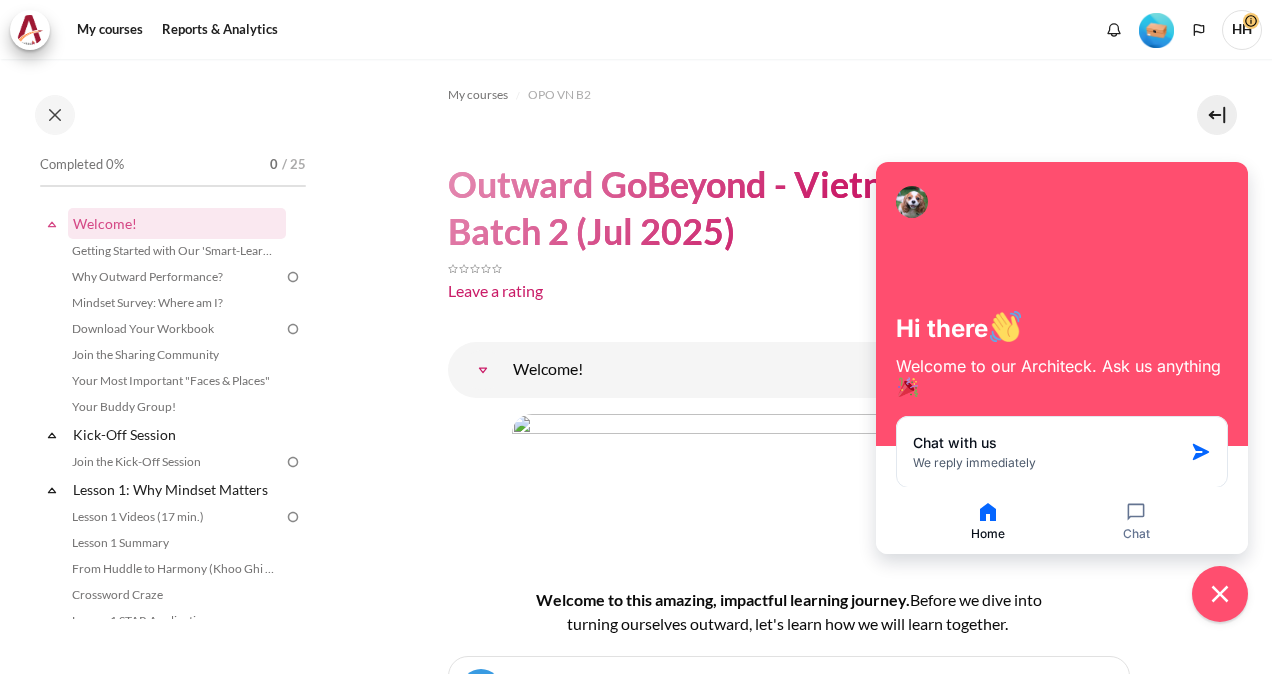 click at bounding box center (483, 370) 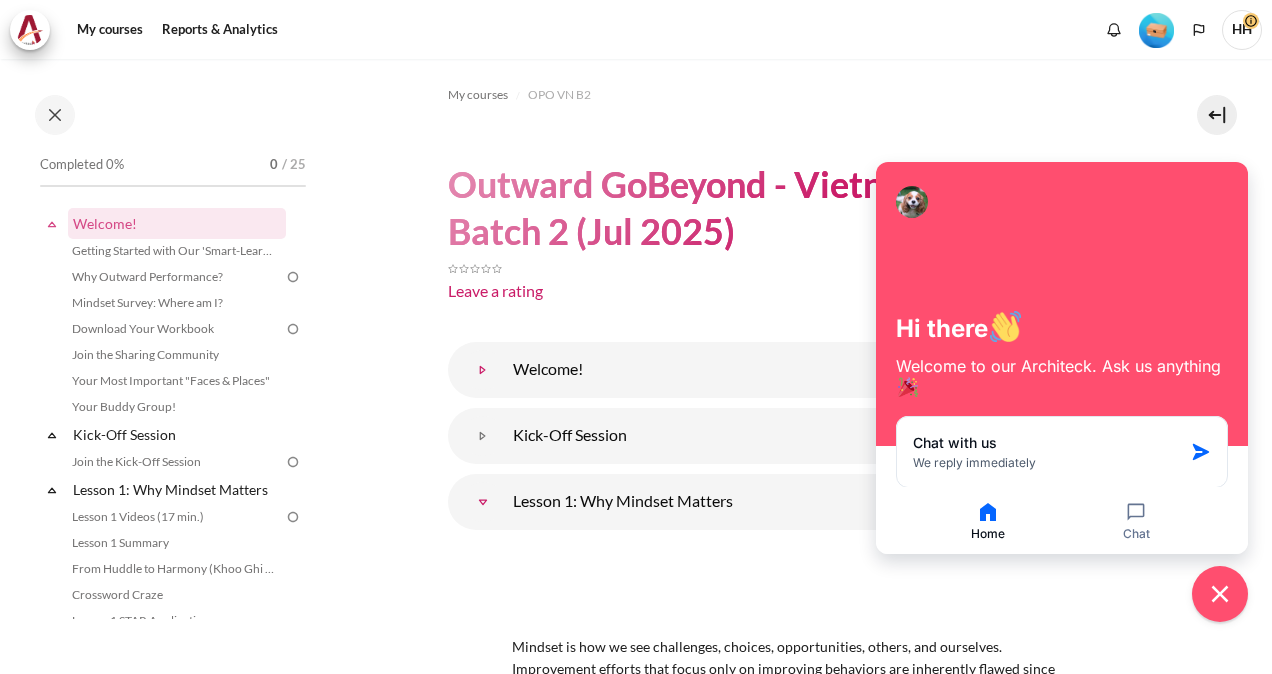 click at bounding box center [483, 370] 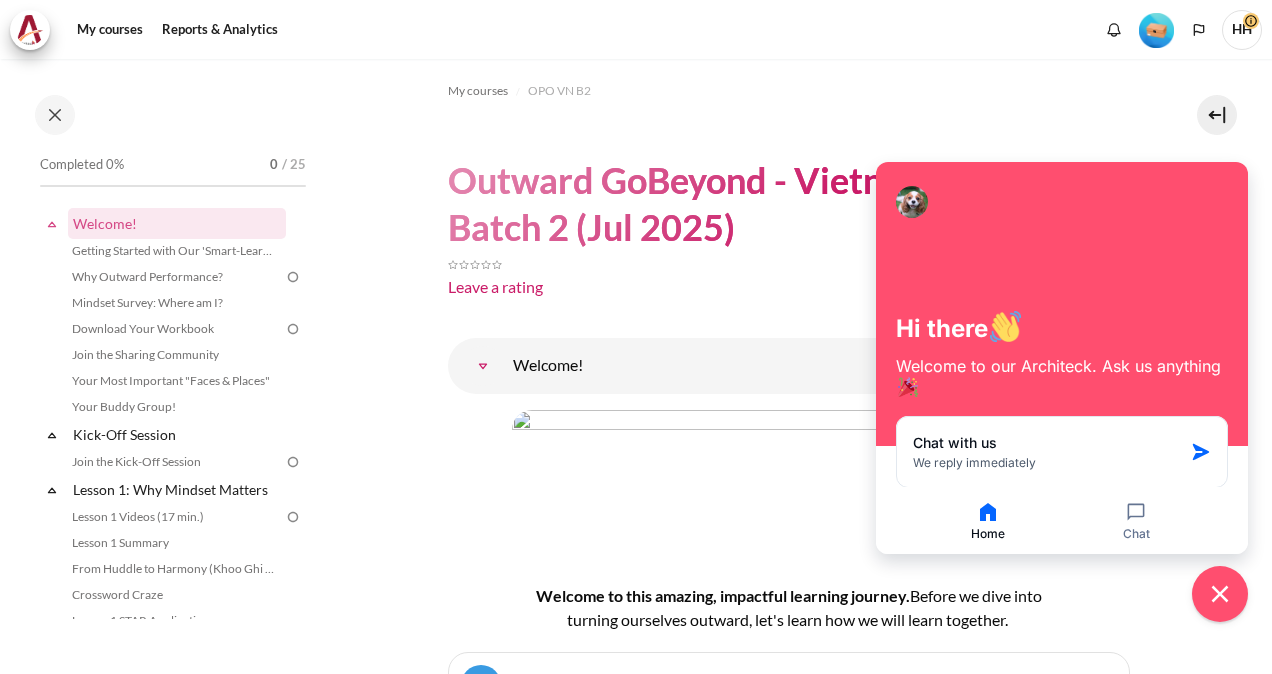 scroll, scrollTop: 0, scrollLeft: 0, axis: both 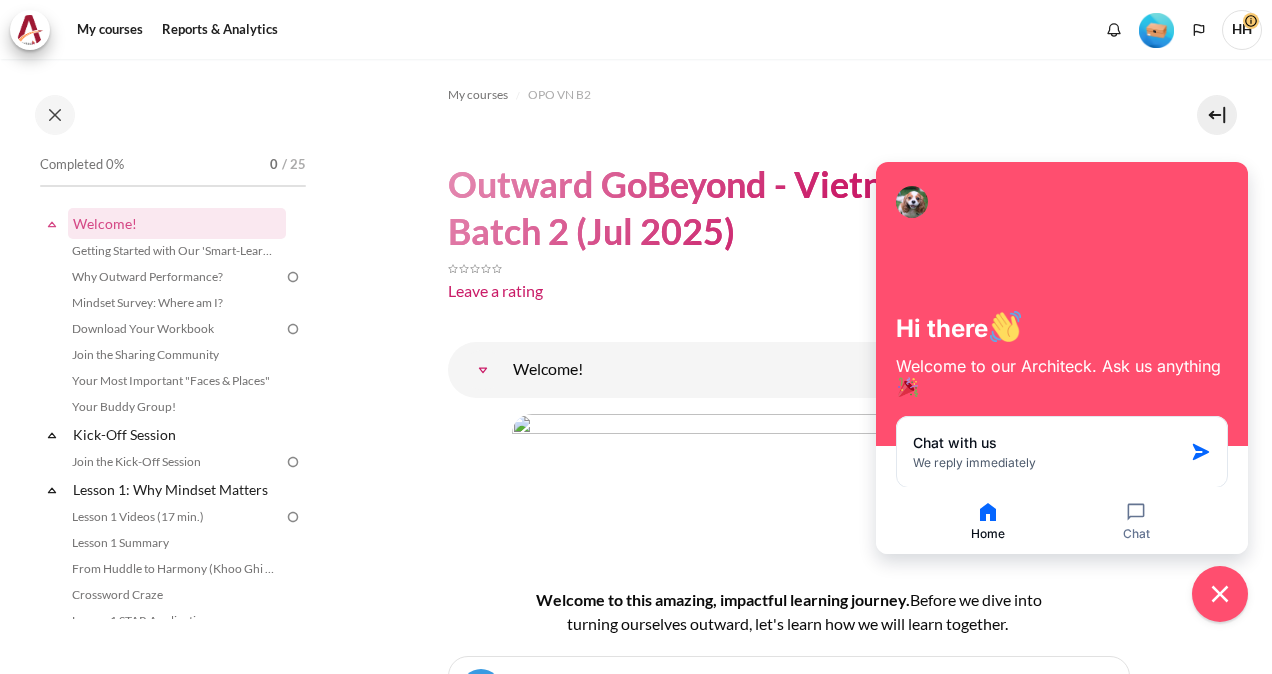 click on "Hi there  Welcome to our Architeck. Ask us anything" at bounding box center (1062, 304) 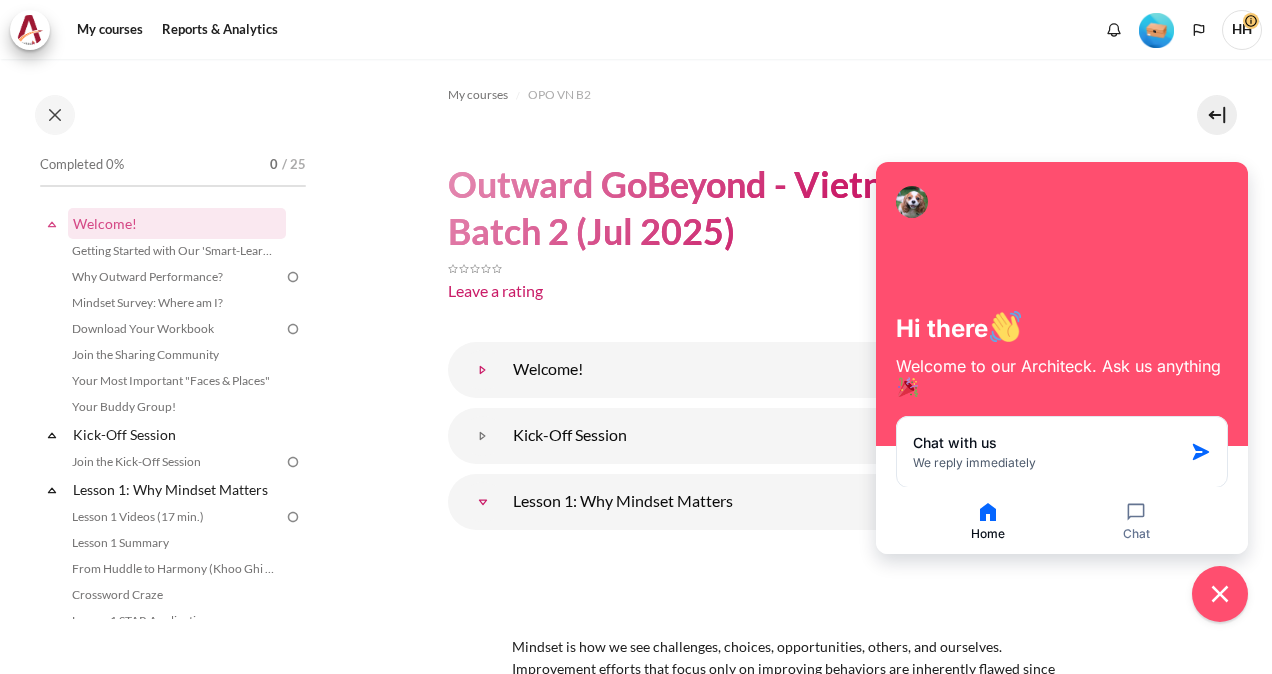 click at bounding box center [483, 370] 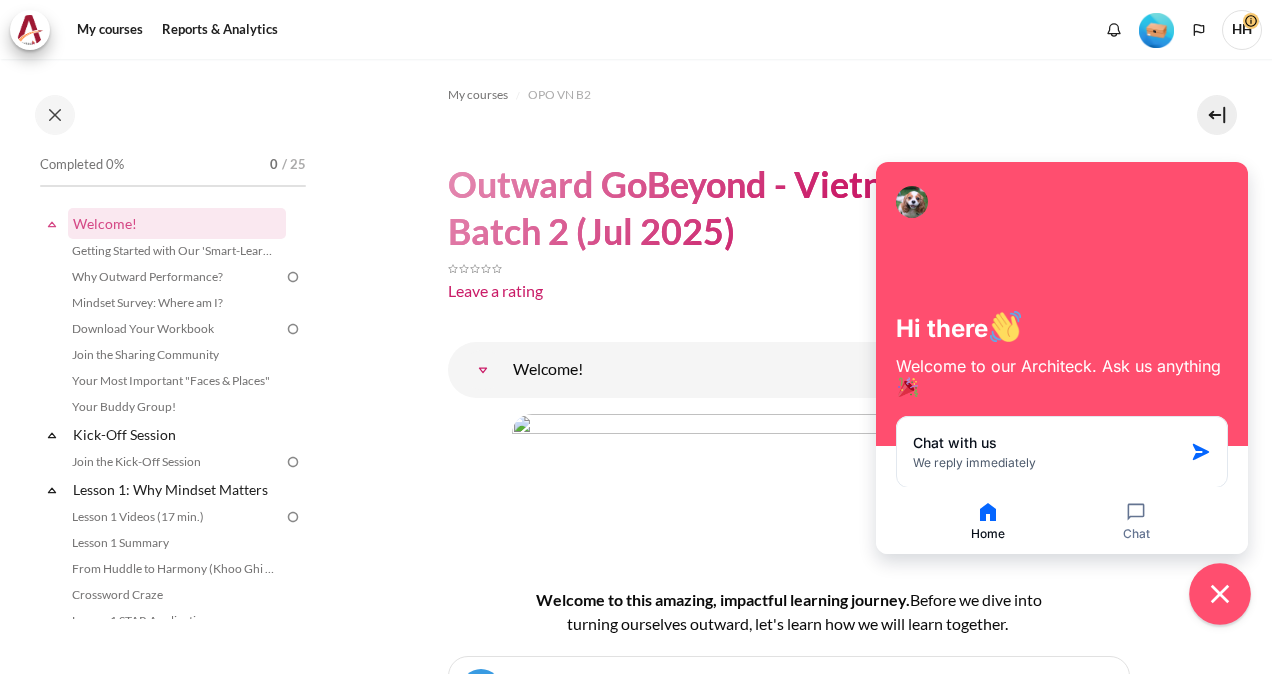 click 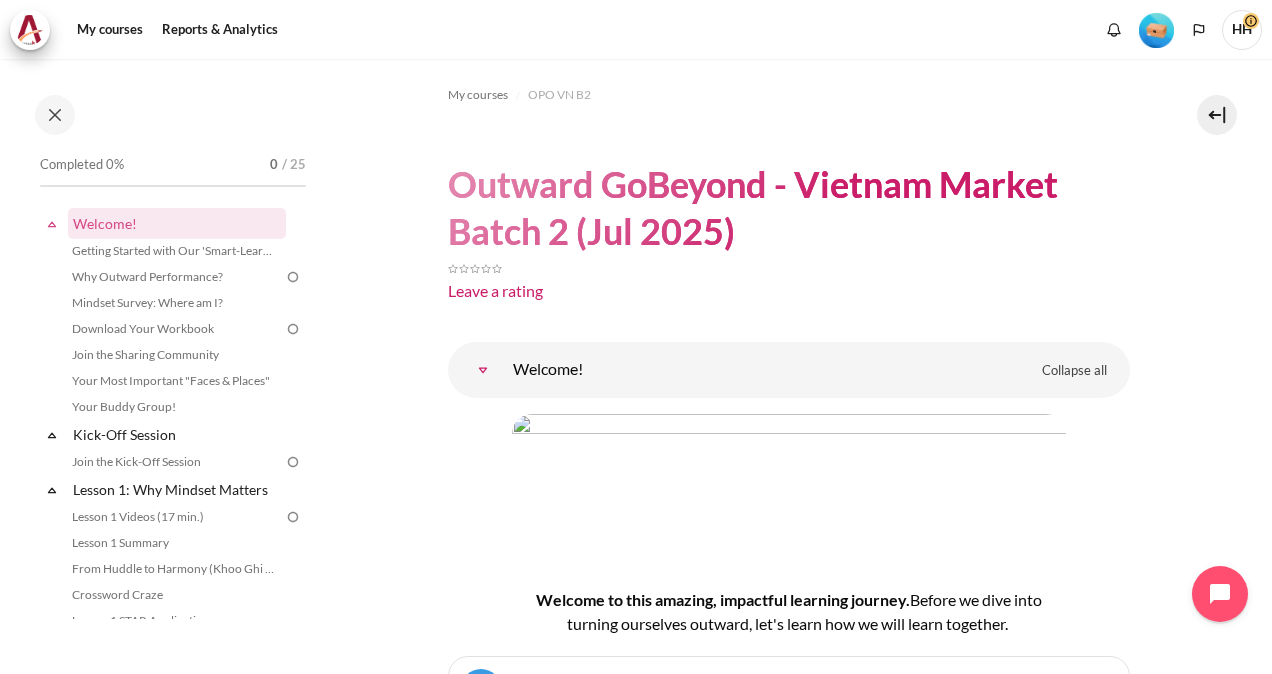click on "My courses
OPO VN B2
Outward GoBeyond - Vietnam Market Batch 2 (Jul 2025)
Leave a rating
Topic outline
B" at bounding box center (788, 8722) 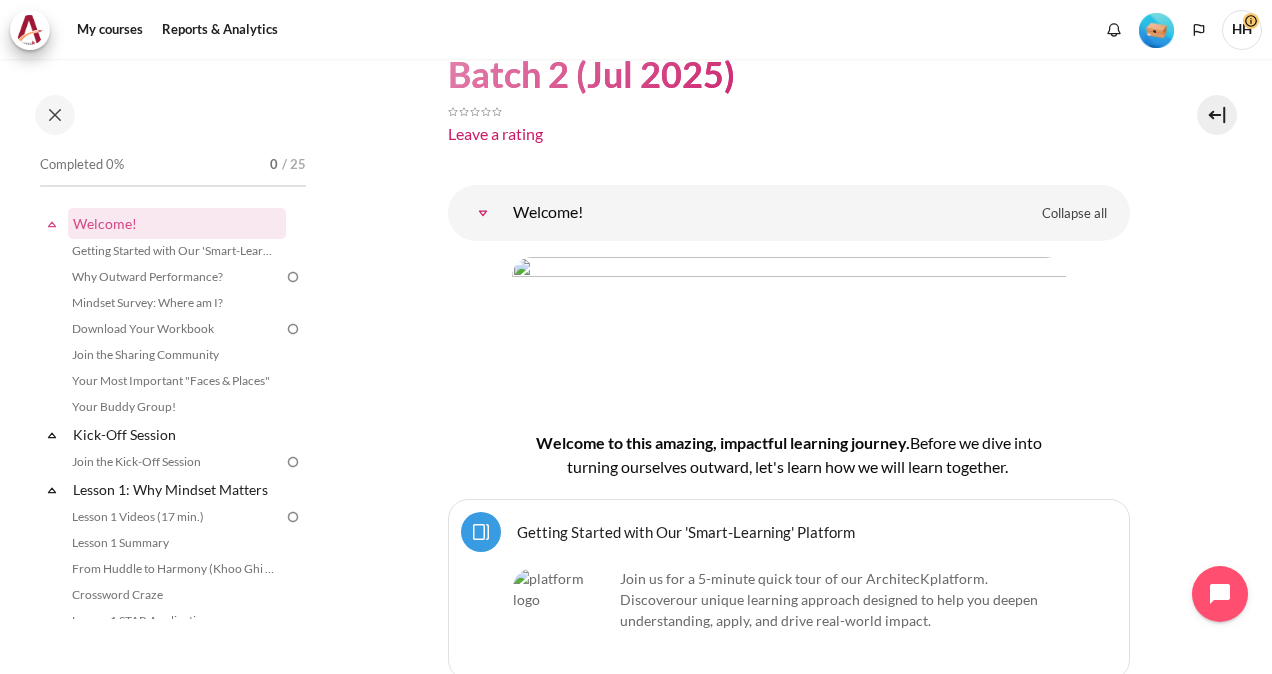 scroll, scrollTop: 160, scrollLeft: 0, axis: vertical 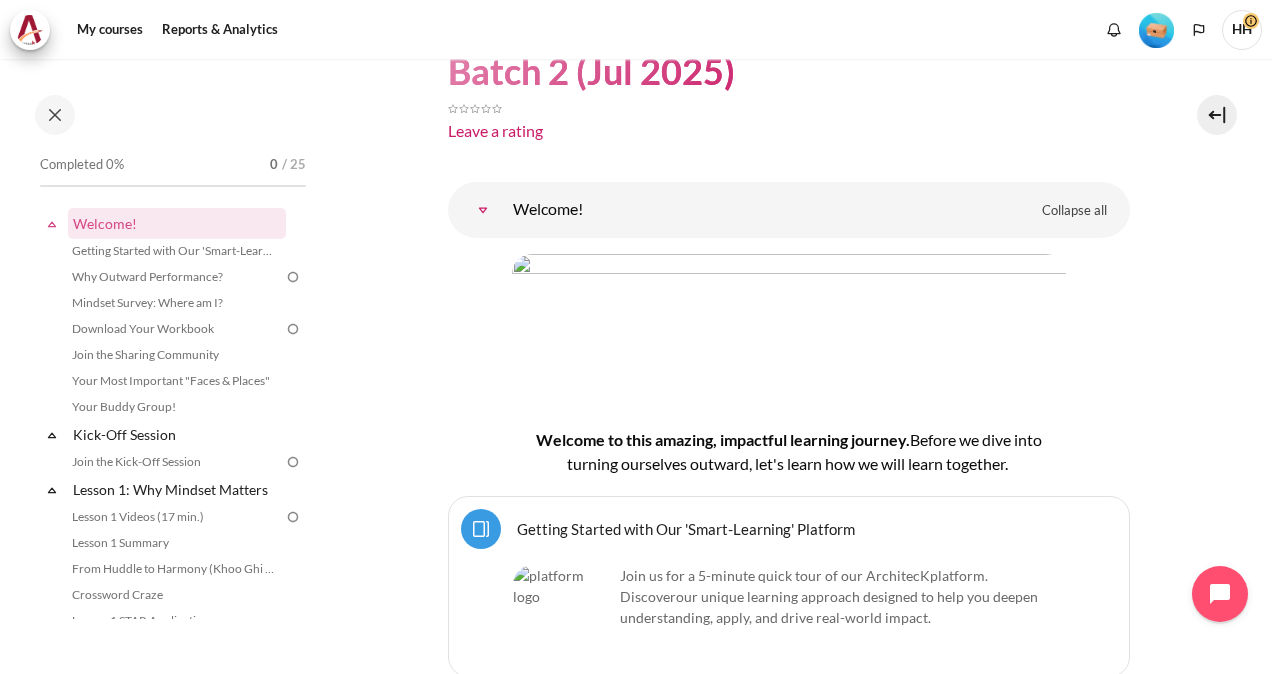 click on "My courses
OPO VN B2
Outward GoBeyond - Vietnam Market Batch 2 (Jul 2025)
Leave a rating
Topic outline
B" at bounding box center (788, 8562) 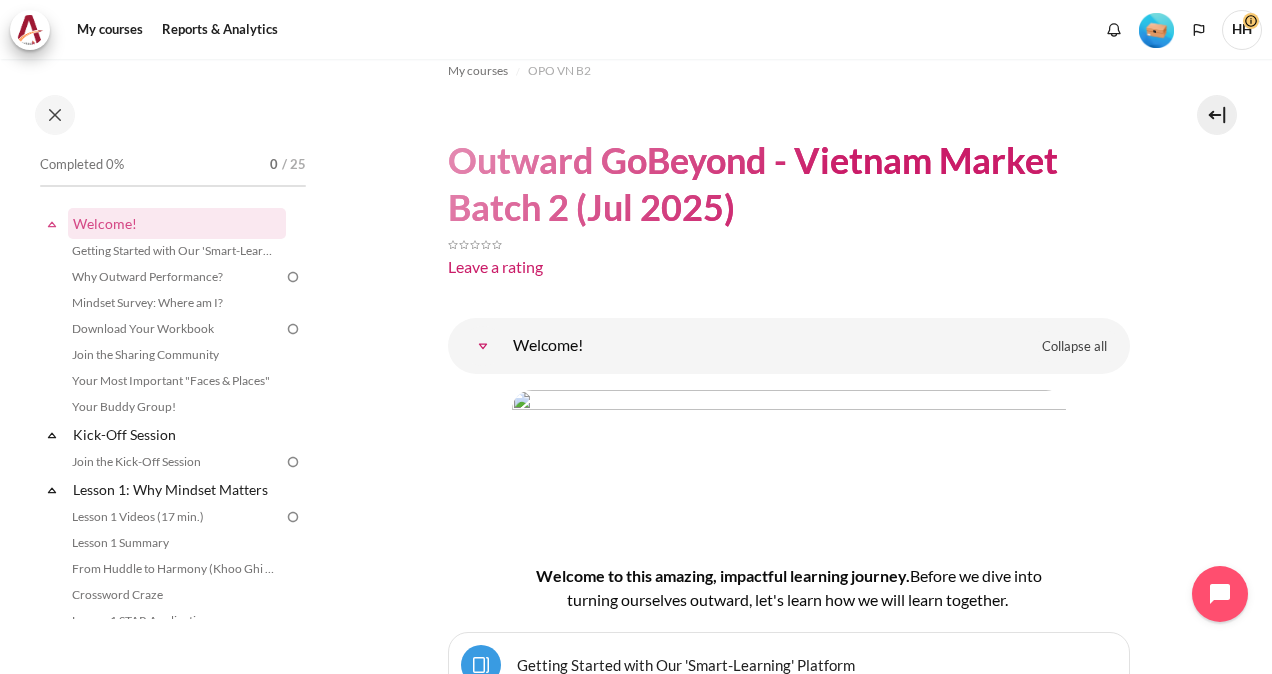 scroll, scrollTop: 0, scrollLeft: 0, axis: both 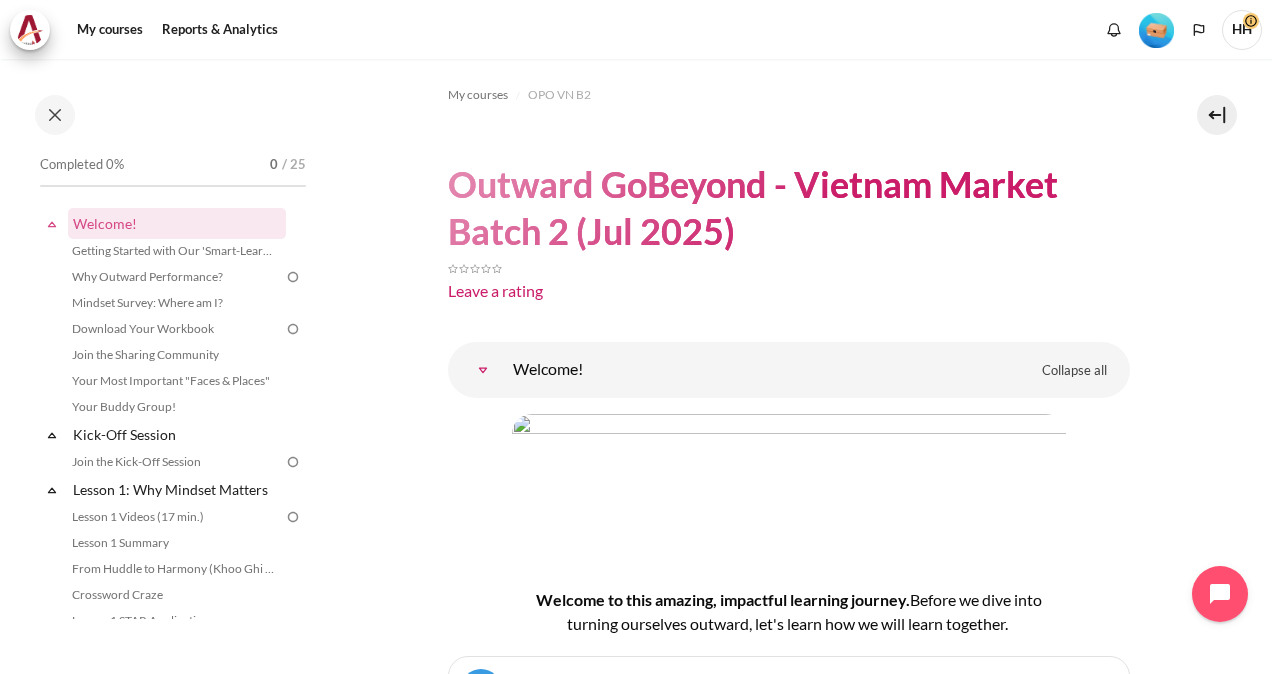 click at bounding box center [483, 370] 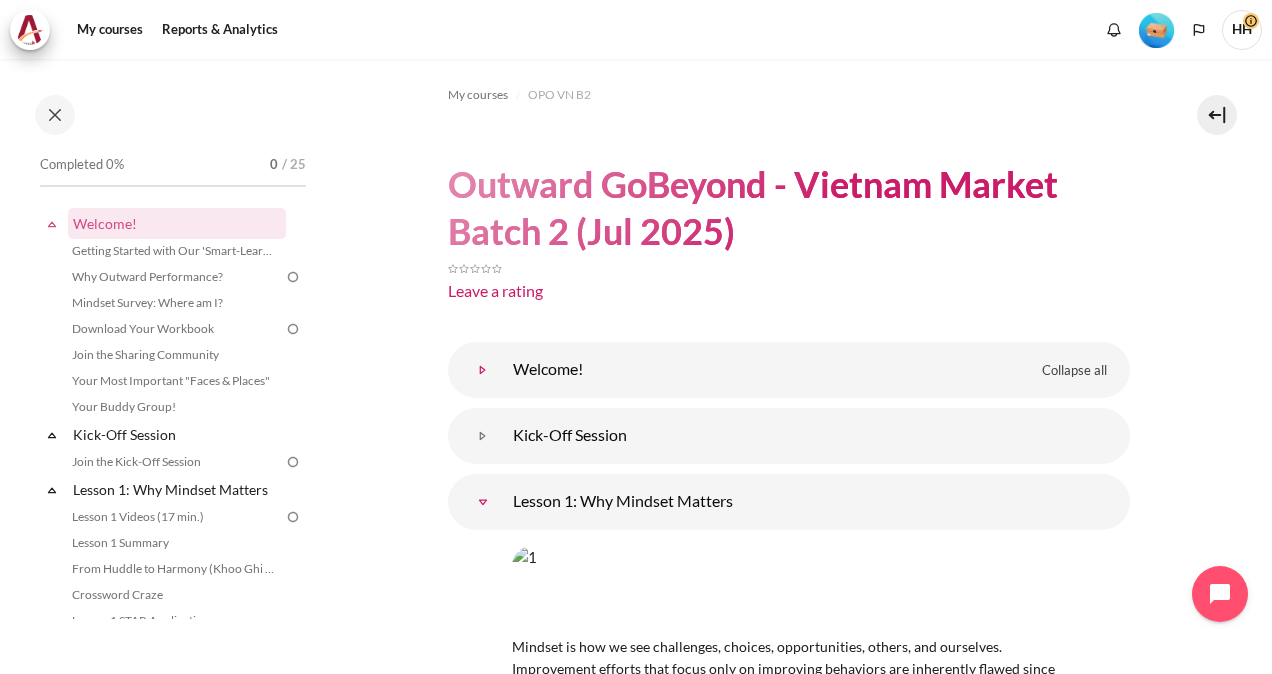 click at bounding box center [483, 370] 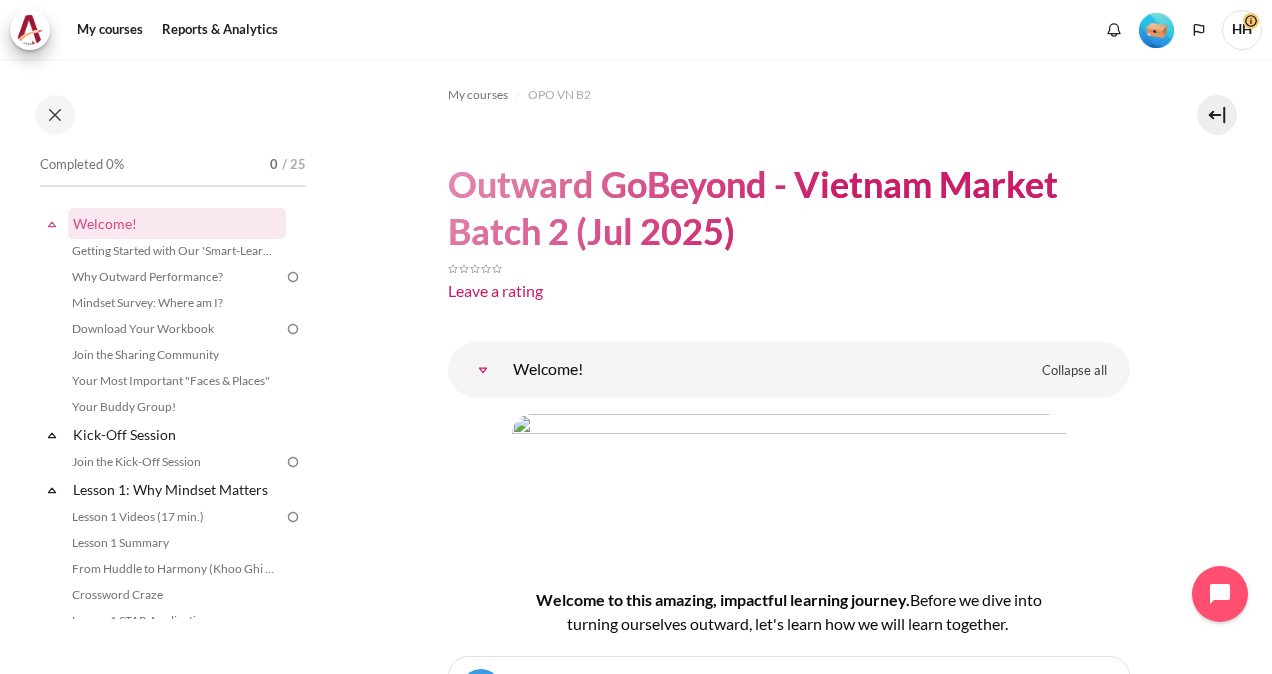 click on "Welcome to this amazing, impactful learning journey.  B efore we dive into turning ourselves outward, let's learn how we will learn together." at bounding box center (789, 612) 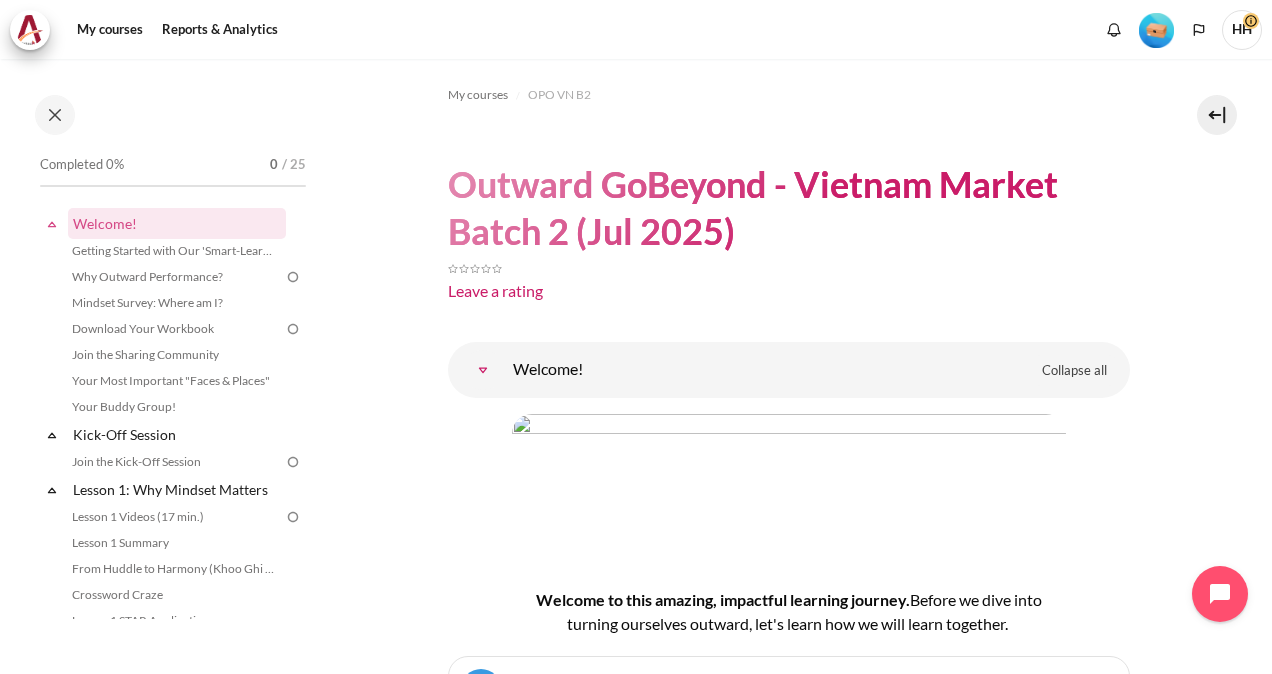 click at bounding box center [789, 484] 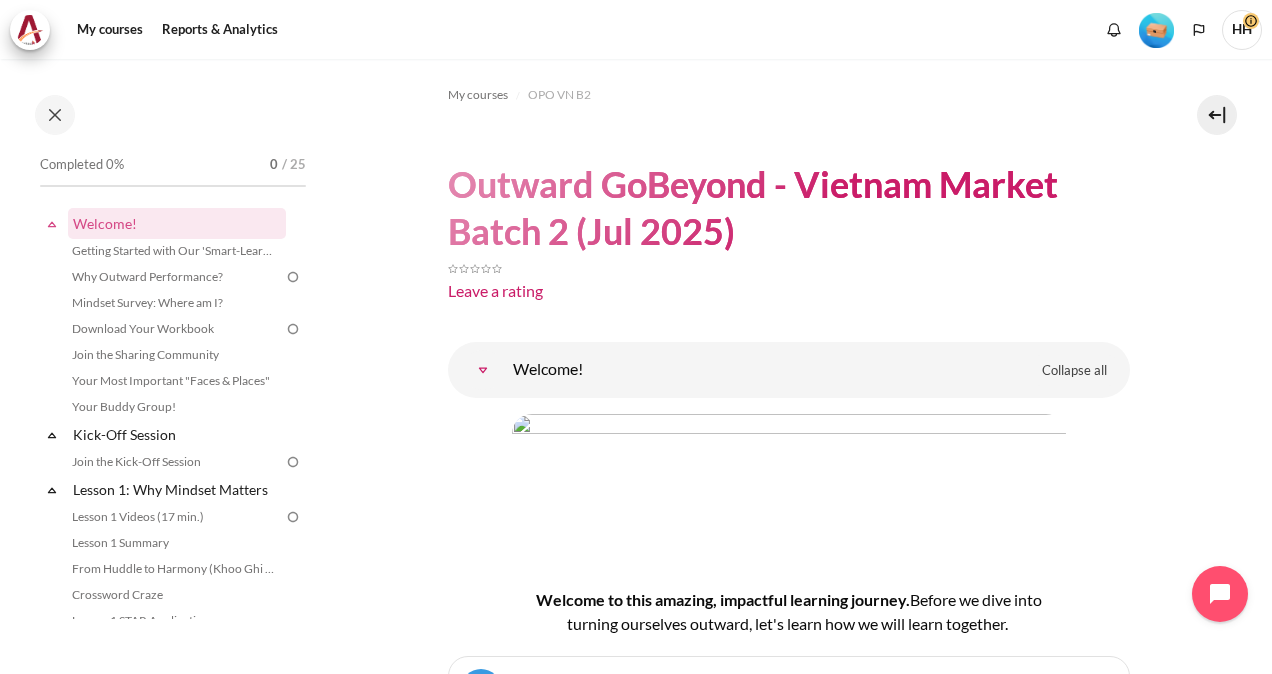 click on "My courses
OPO VN B2
Outward GoBeyond - Vietnam Market Batch 2 (Jul 2025)
Leave a rating
Topic outline
B" at bounding box center (788, 8722) 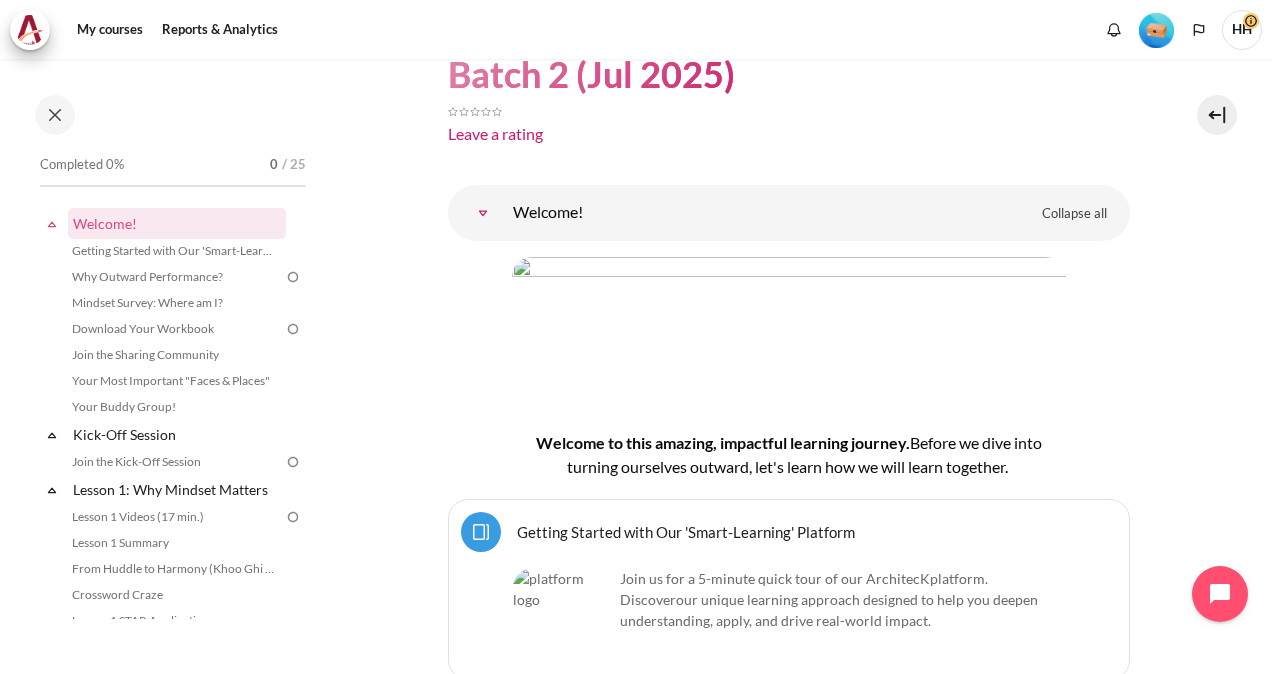 scroll, scrollTop: 160, scrollLeft: 0, axis: vertical 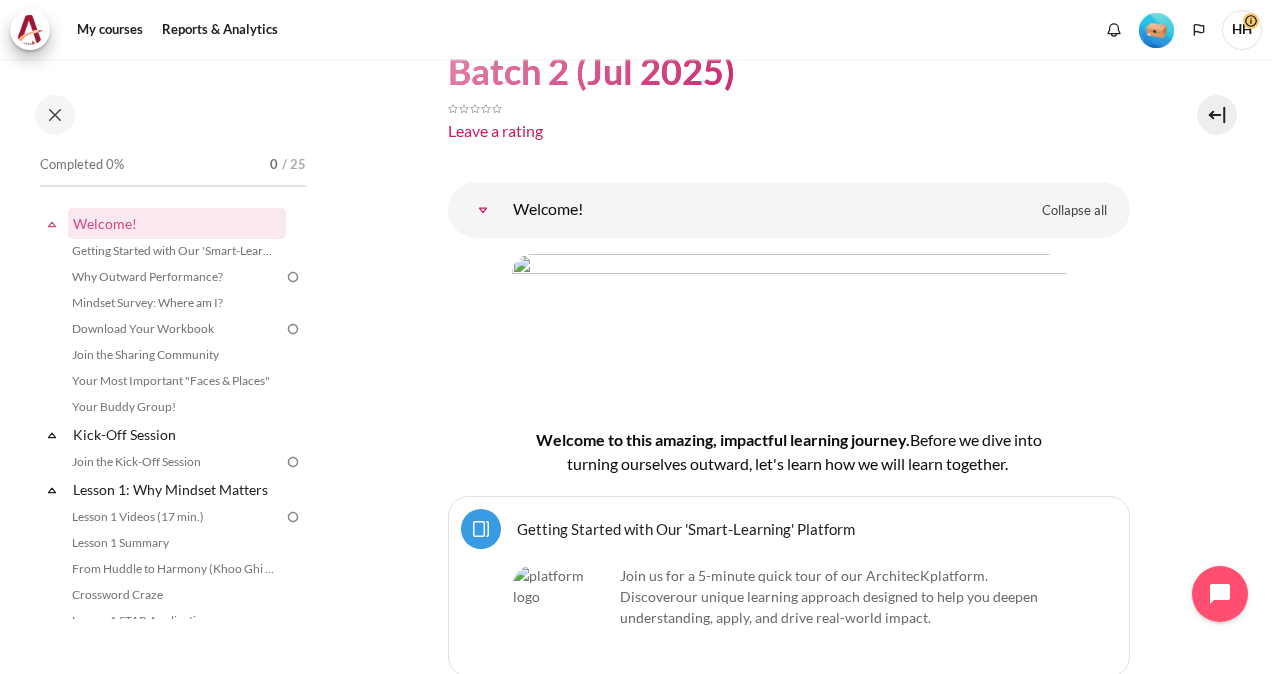 click at bounding box center (483, 210) 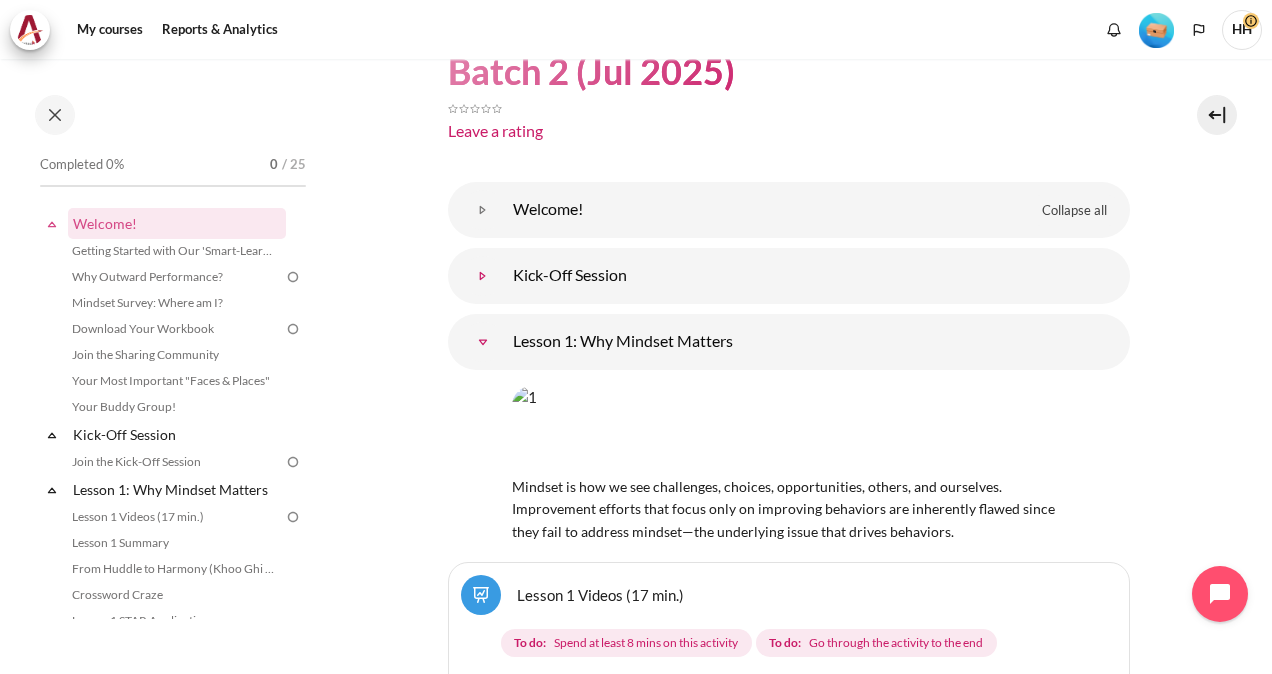 click at bounding box center (483, 276) 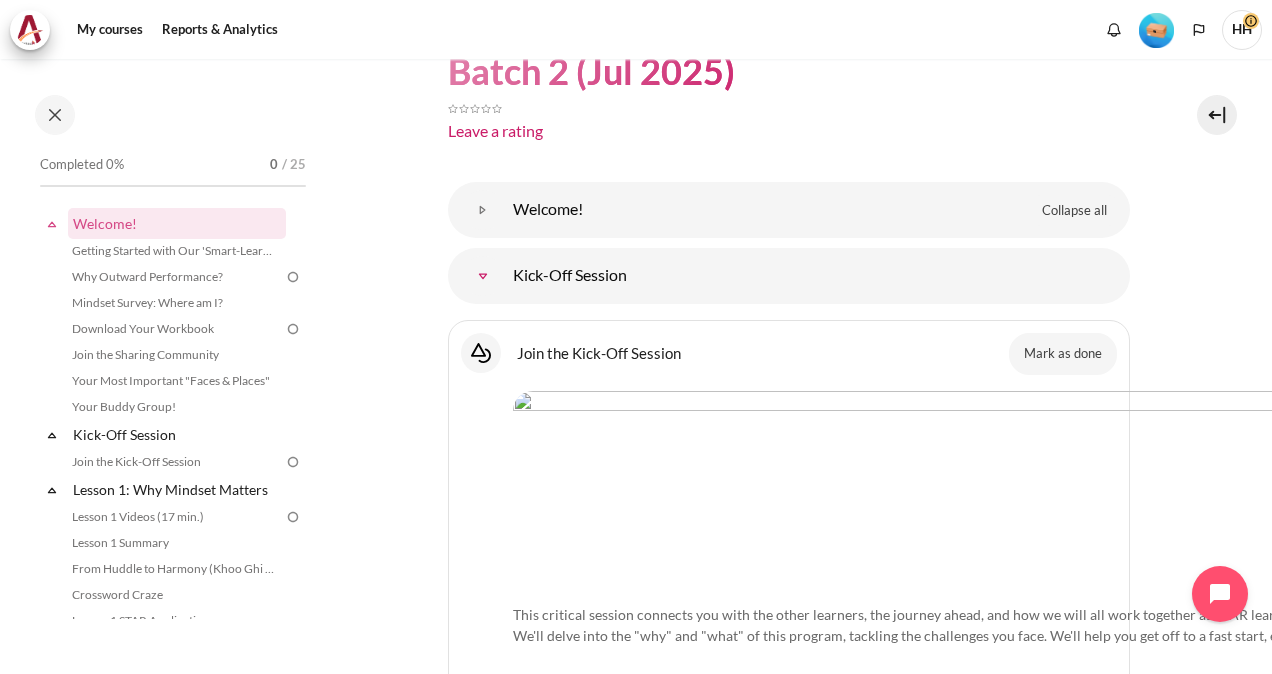 click on "My courses
OPO VN B2
Outward GoBeyond - Vietnam Market Batch 2 (Jul 2025)
Leave a rating
Topic outline
B" at bounding box center [788, 7761] 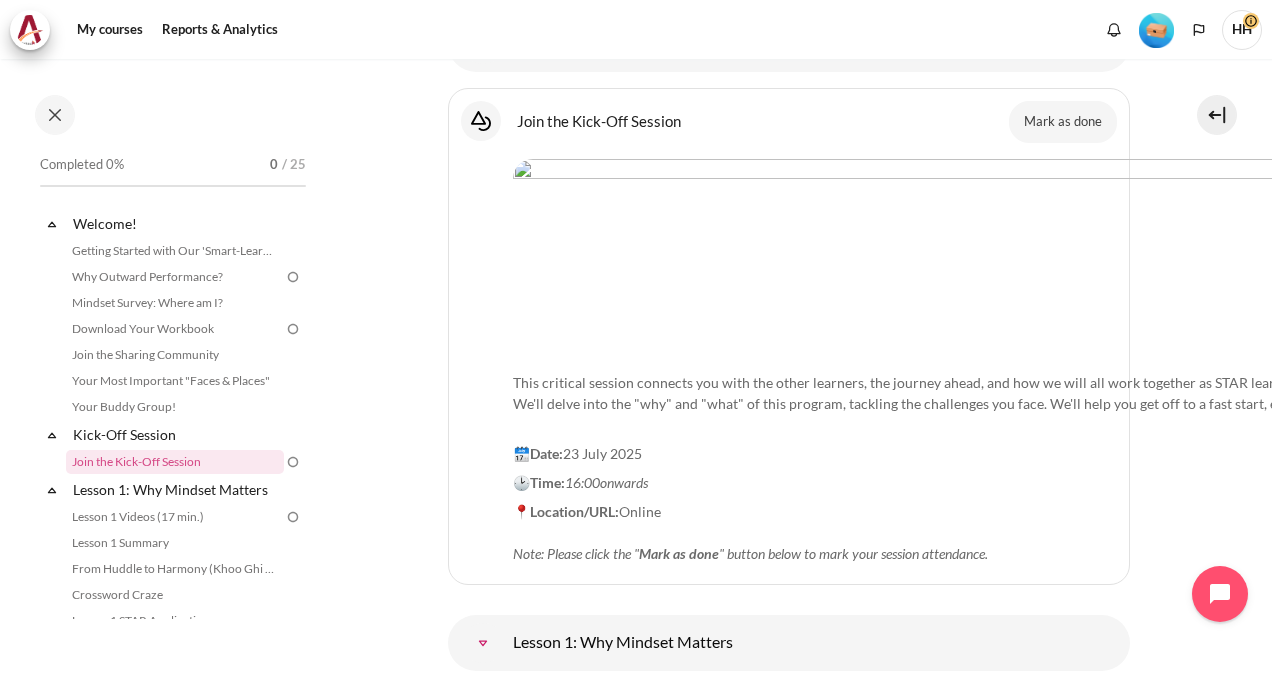 scroll, scrollTop: 400, scrollLeft: 0, axis: vertical 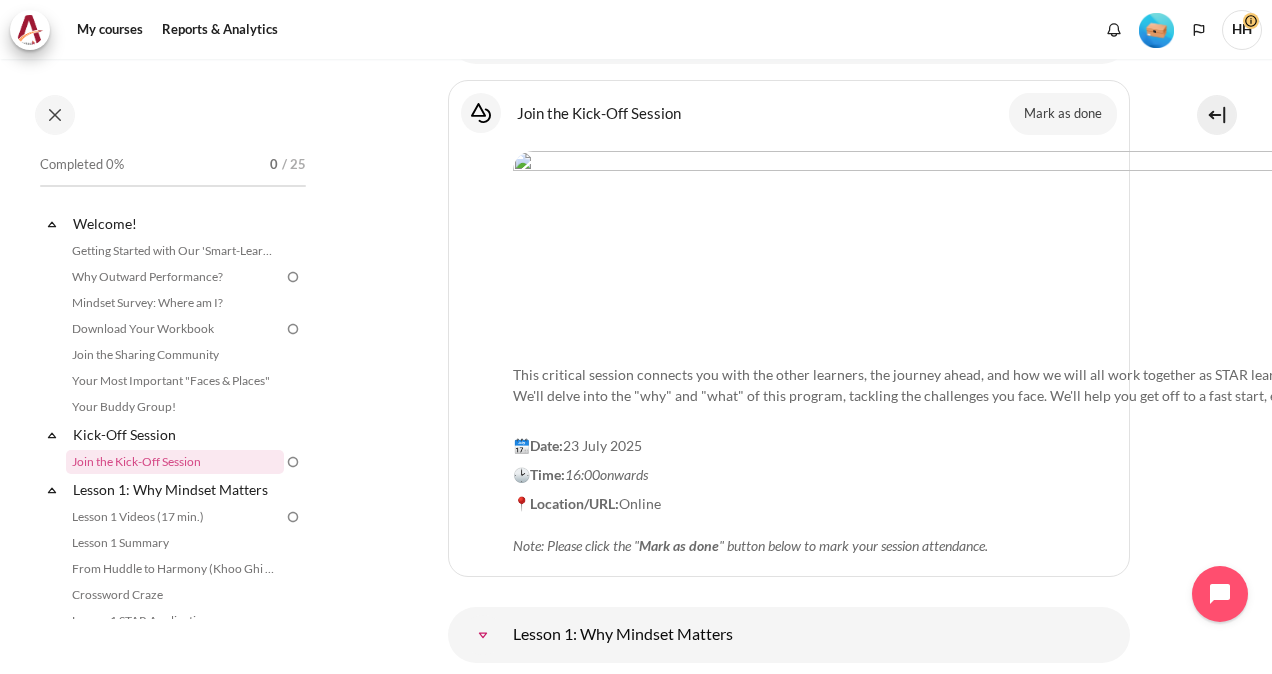 click on "Select activity Join the Kick-Off Session
Join the Kick-Off Session   Interactive Content" at bounding box center (789, 328) 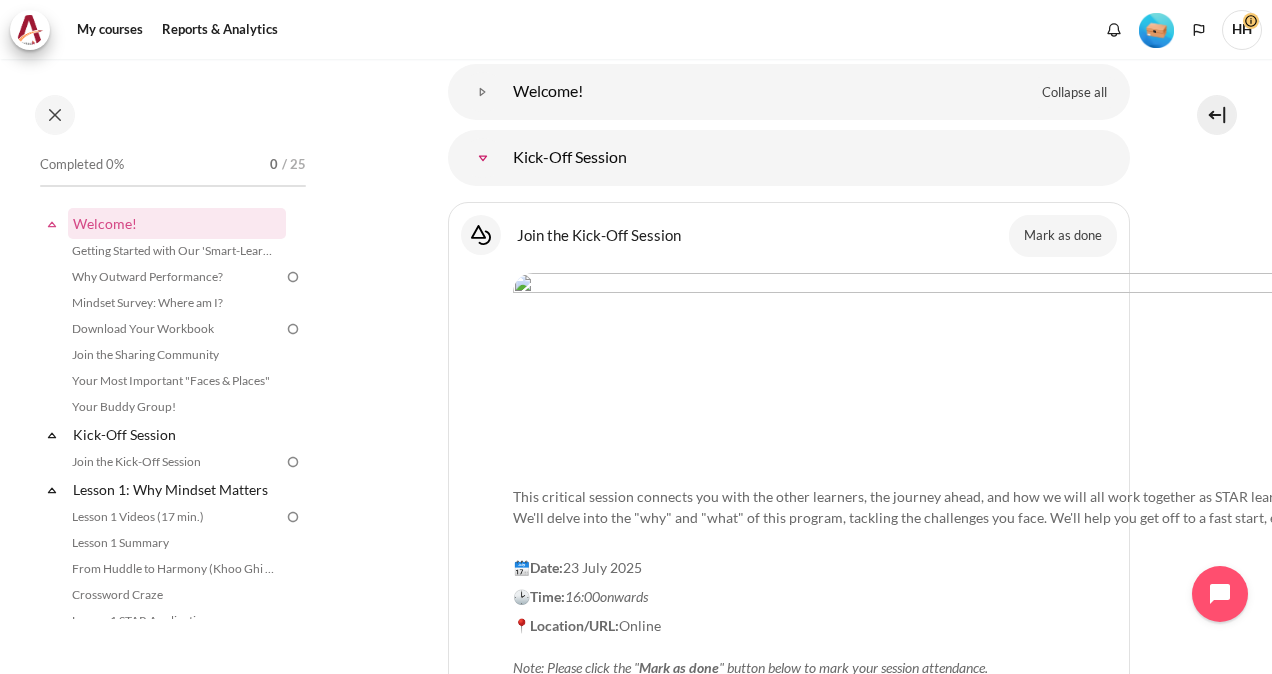 scroll, scrollTop: 280, scrollLeft: 0, axis: vertical 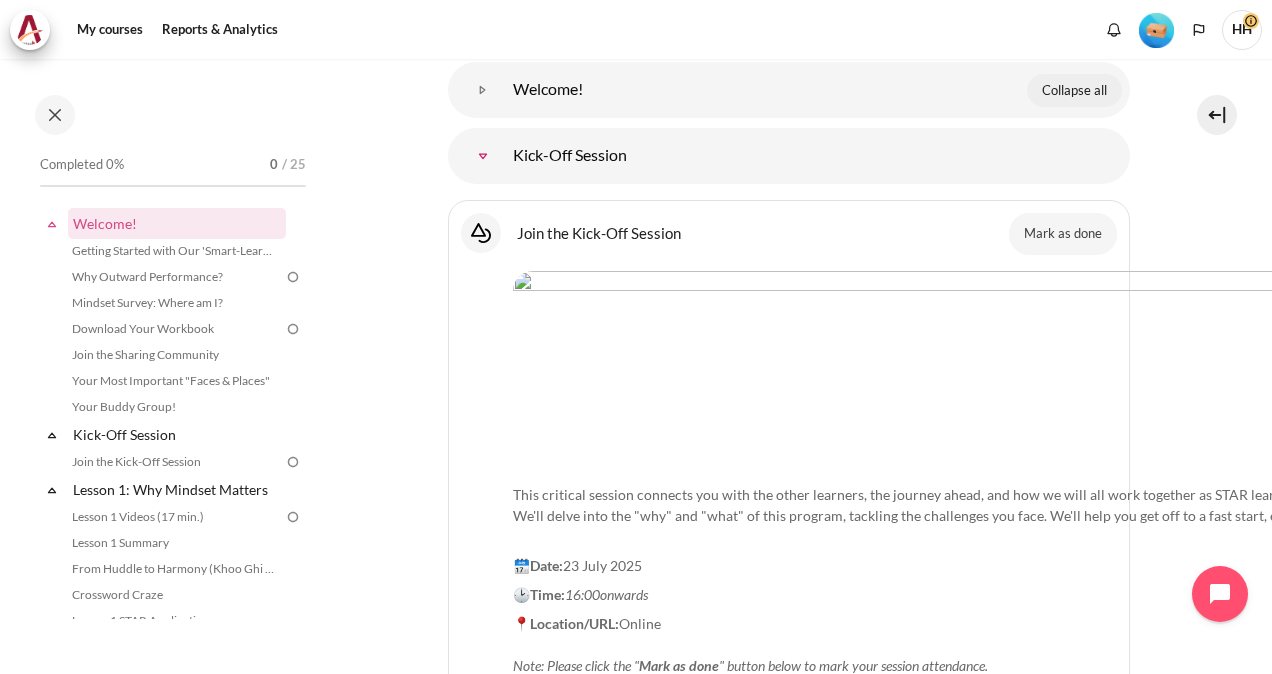 click on "Collapse all" at bounding box center (1074, 91) 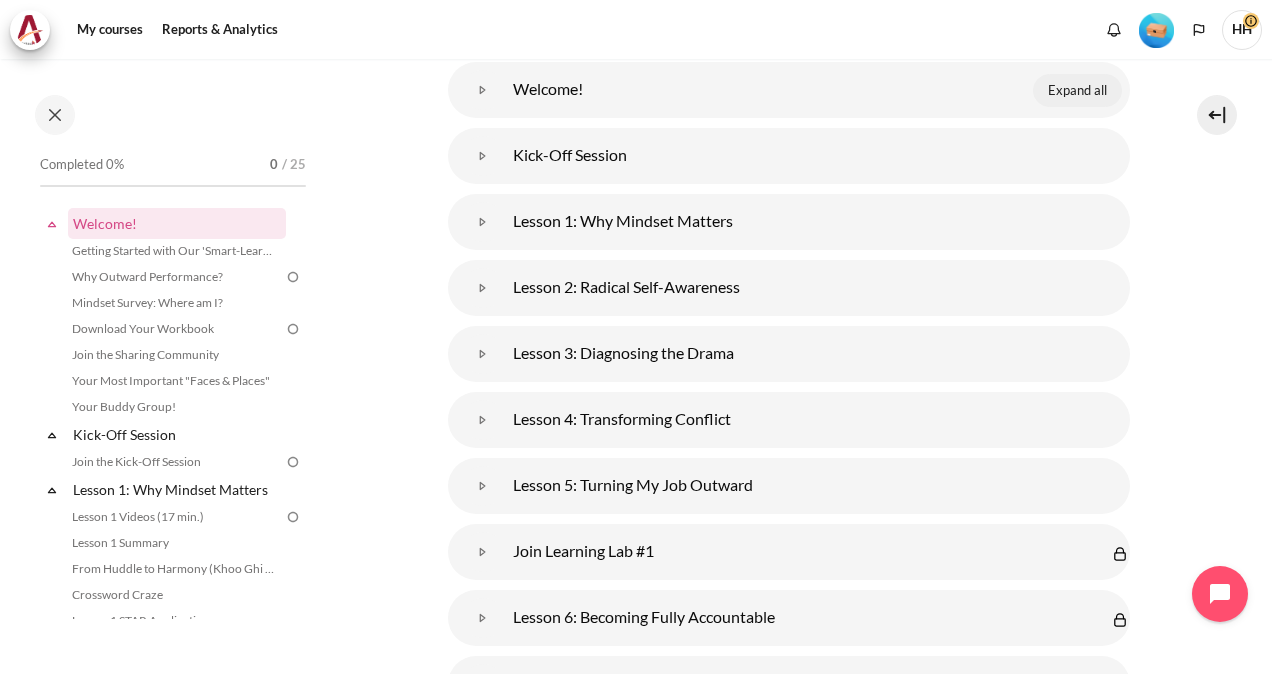 click on "Expand all" at bounding box center [1077, 91] 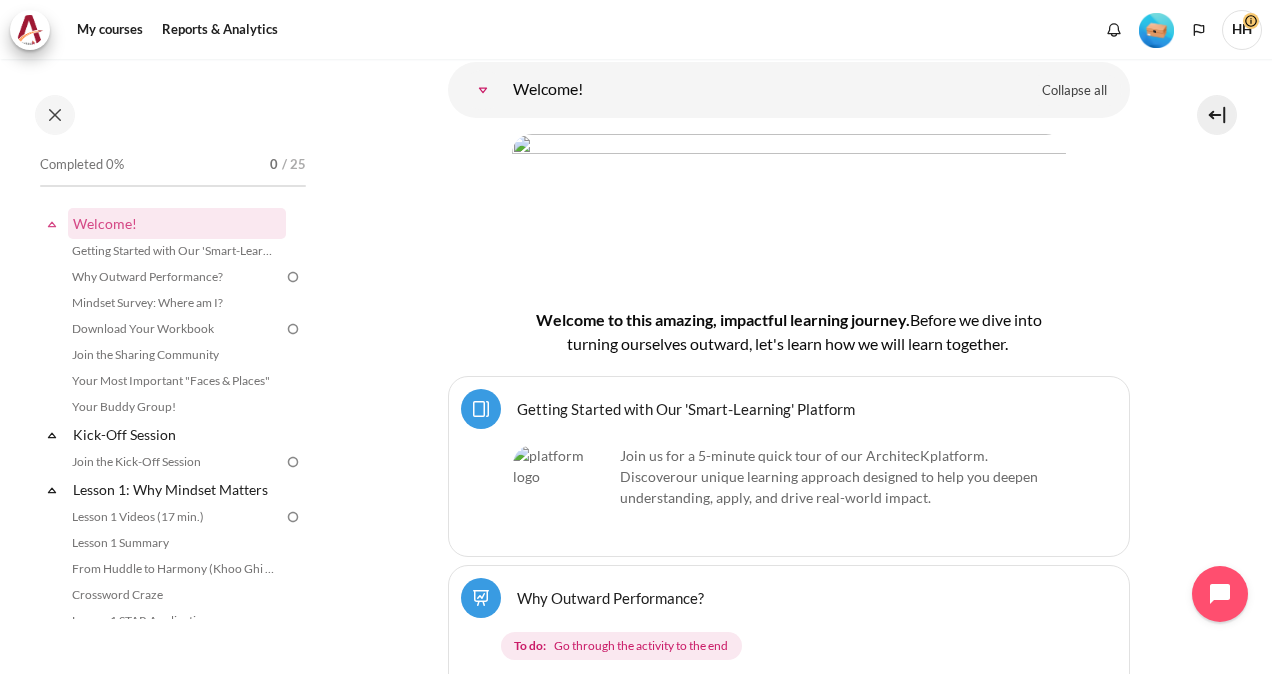 click at bounding box center [483, 90] 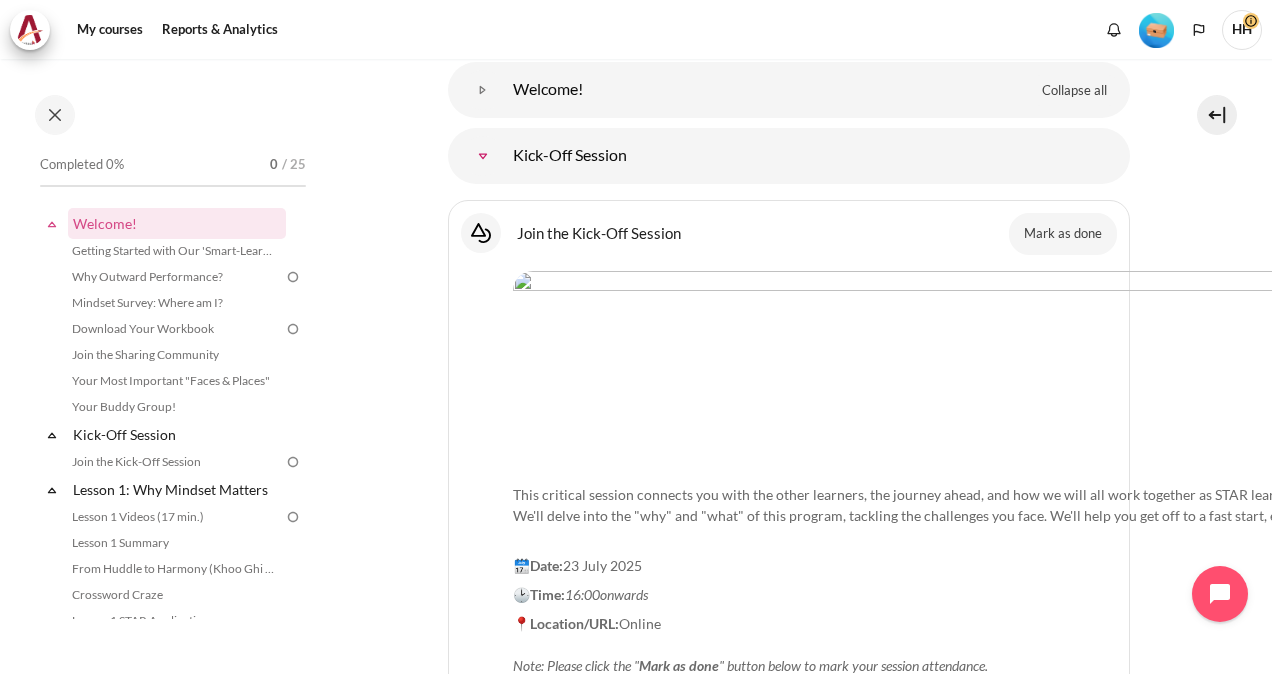 click at bounding box center [483, 156] 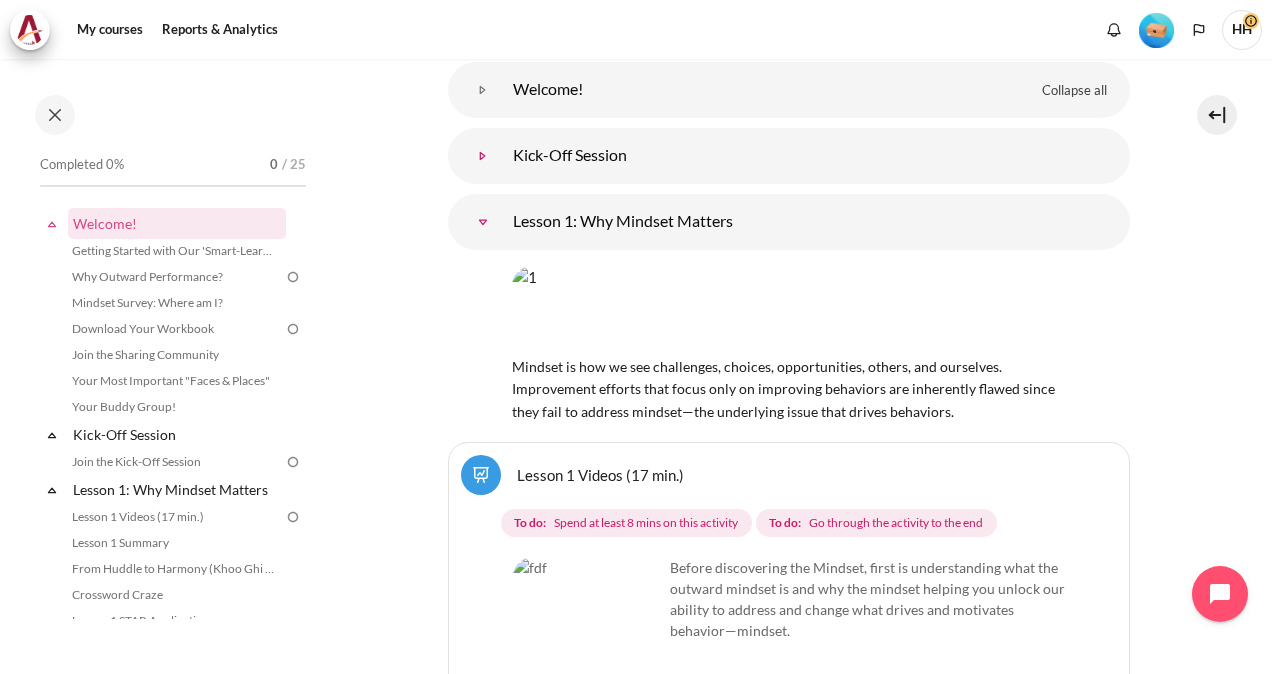click at bounding box center [483, 156] 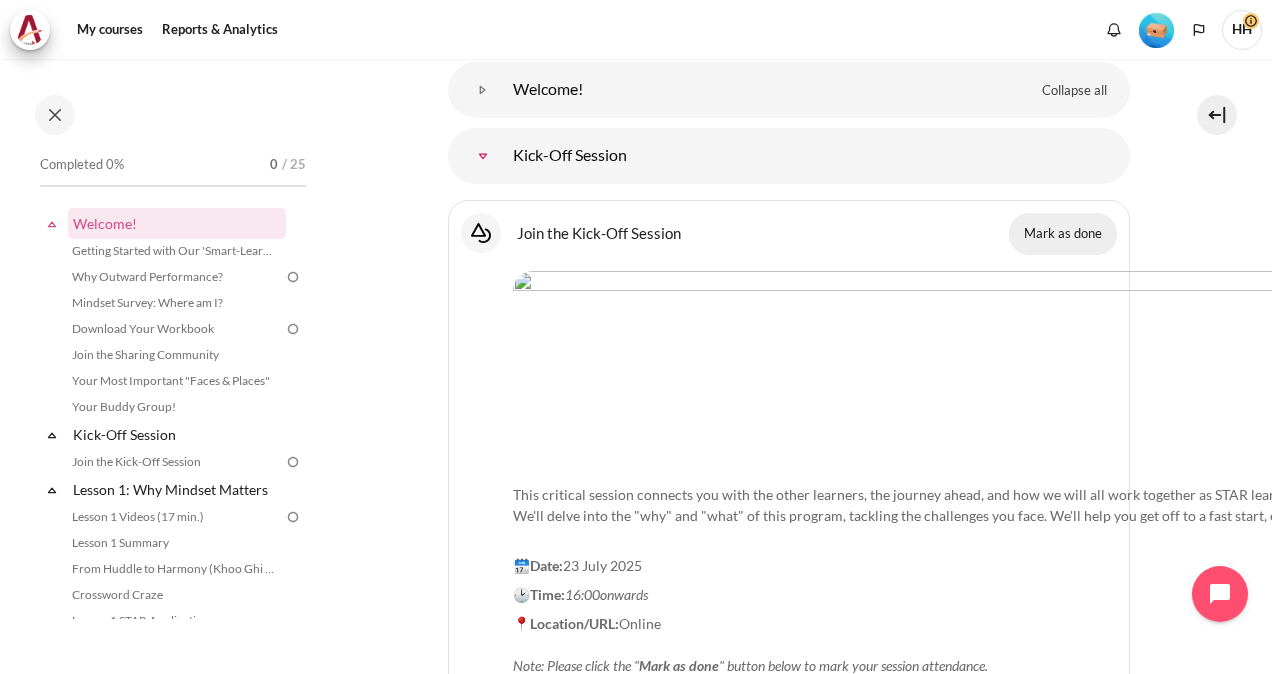 click on "Mark as done" at bounding box center [1063, 234] 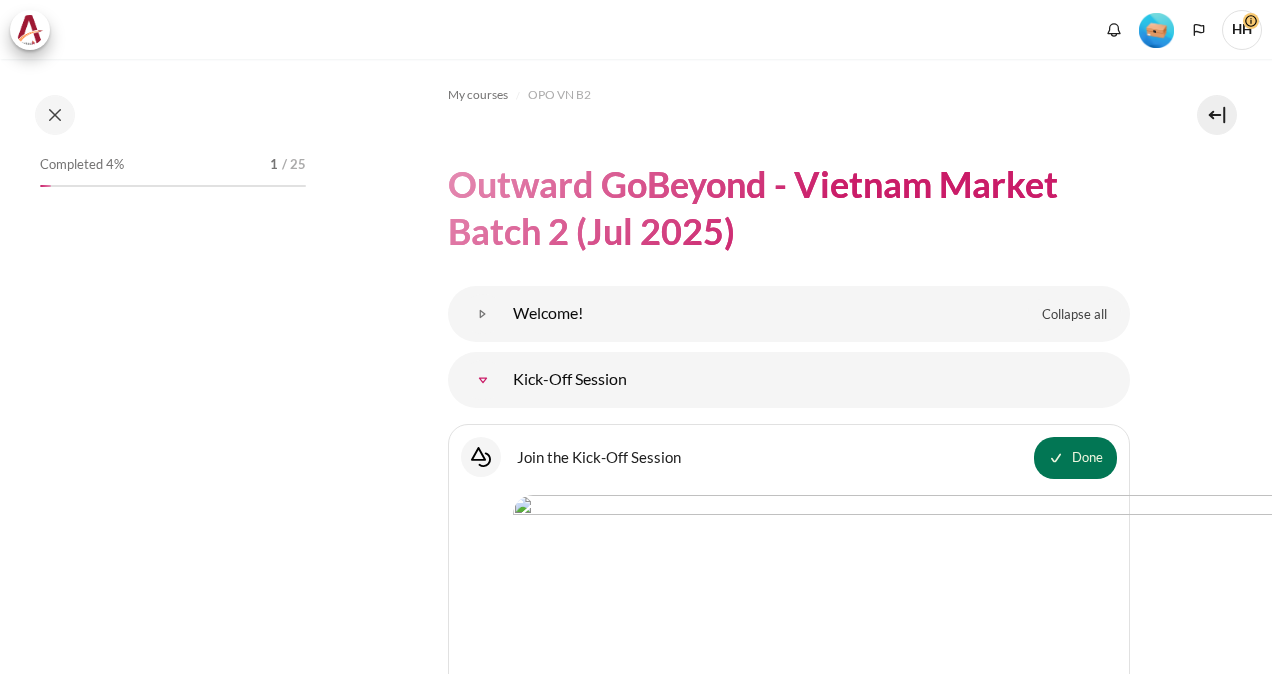 scroll, scrollTop: 0, scrollLeft: 0, axis: both 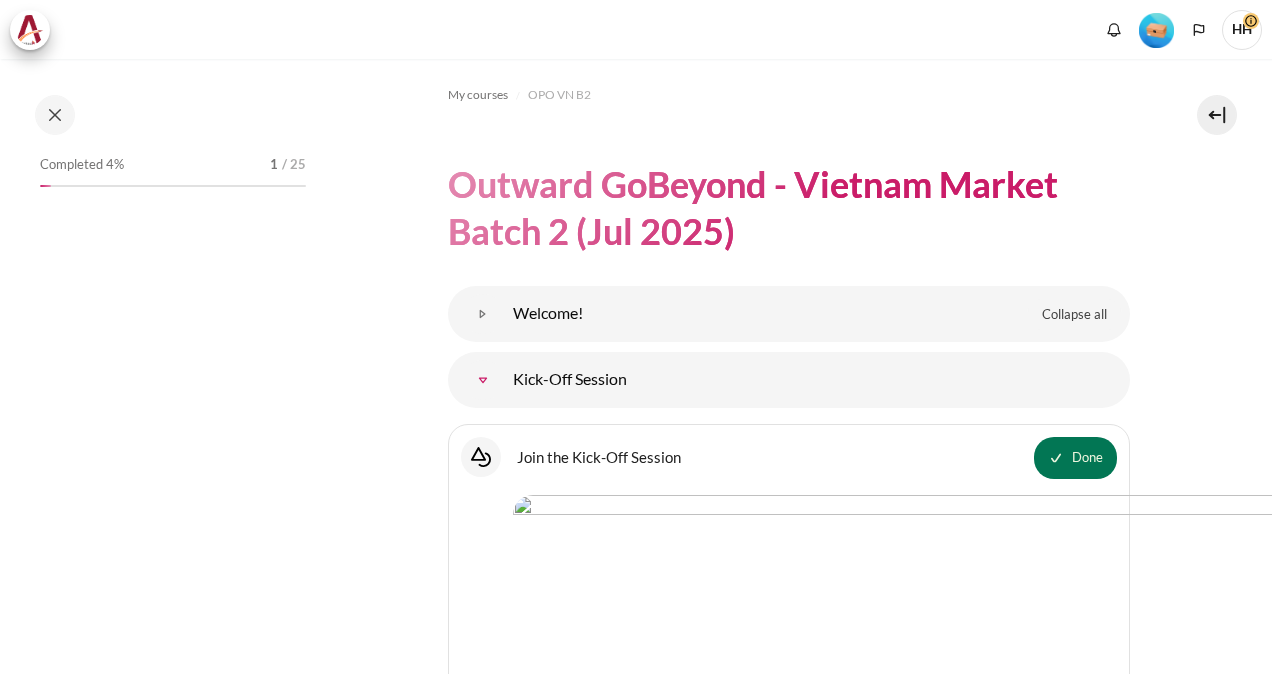 click on "My courses
OPO VN B2
Outward GoBeyond - Vietnam Market Batch 2 (Jul 2025)
Topic outline
Collapse all Expand all B" at bounding box center [788, 7892] 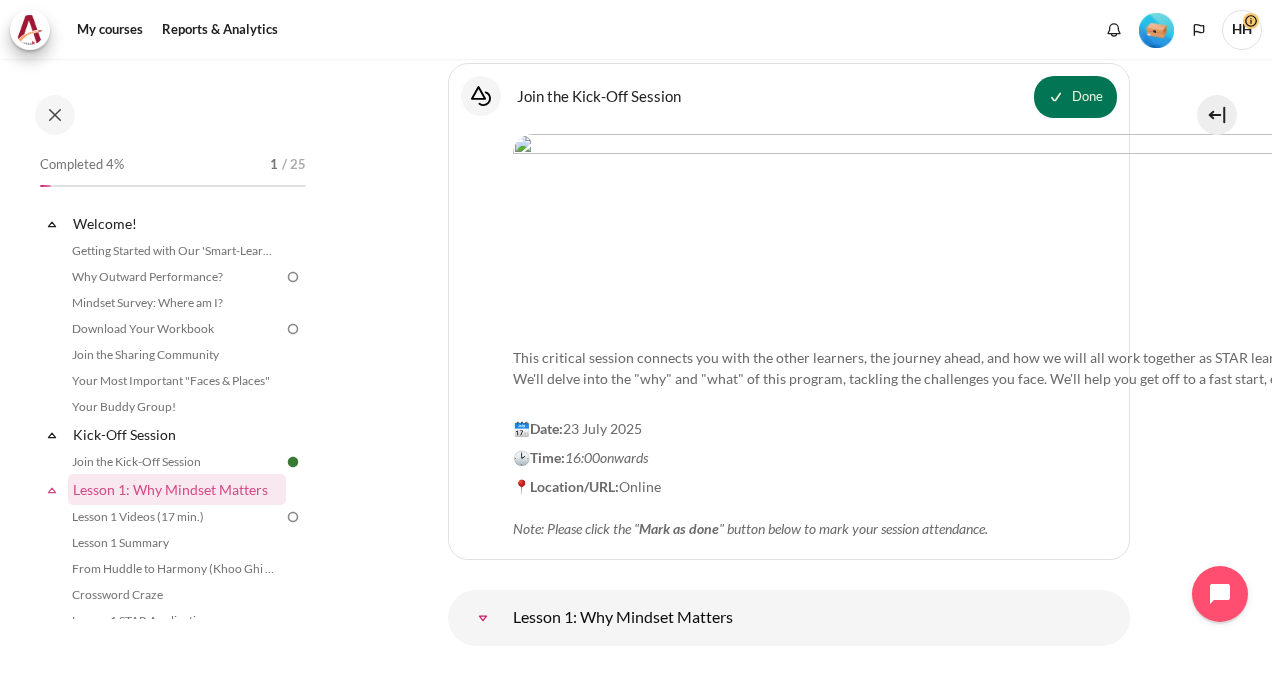 scroll, scrollTop: 559, scrollLeft: 0, axis: vertical 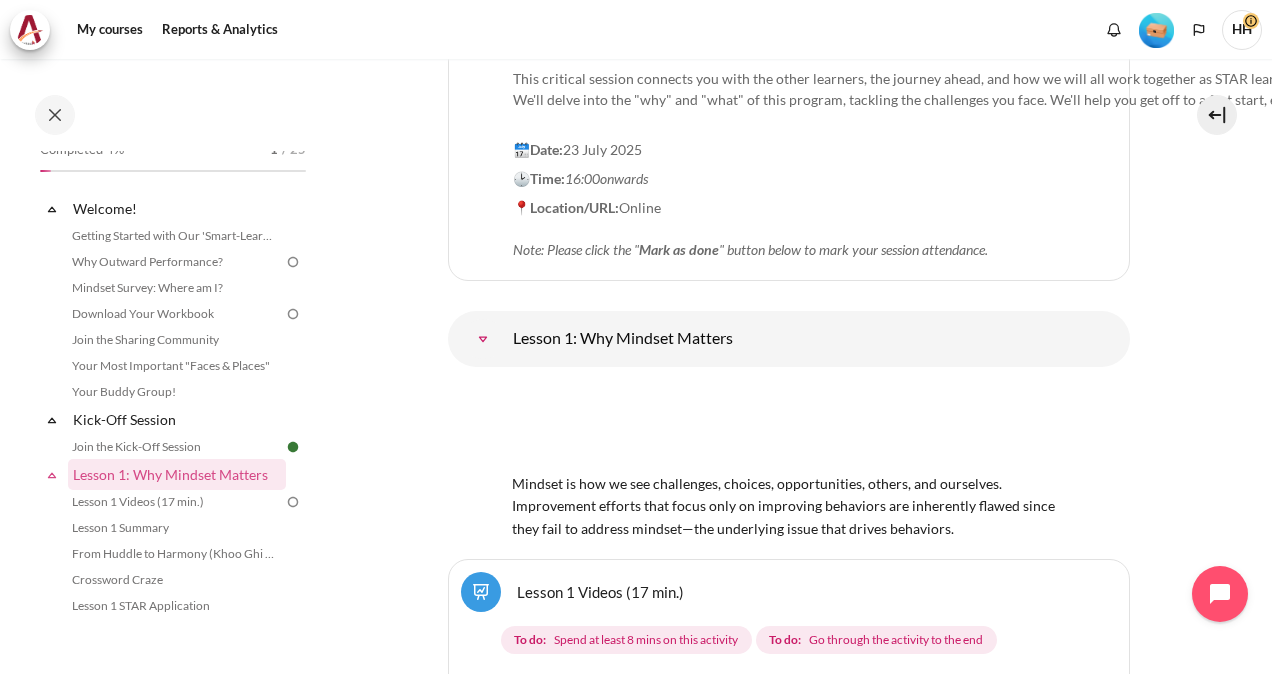 click on "My courses
OPO VN B2
Outward GoBeyond - Vietnam Market Batch 2 (Jul 2025)
Leave a rating
Topic outline
B" at bounding box center (788, 7188) 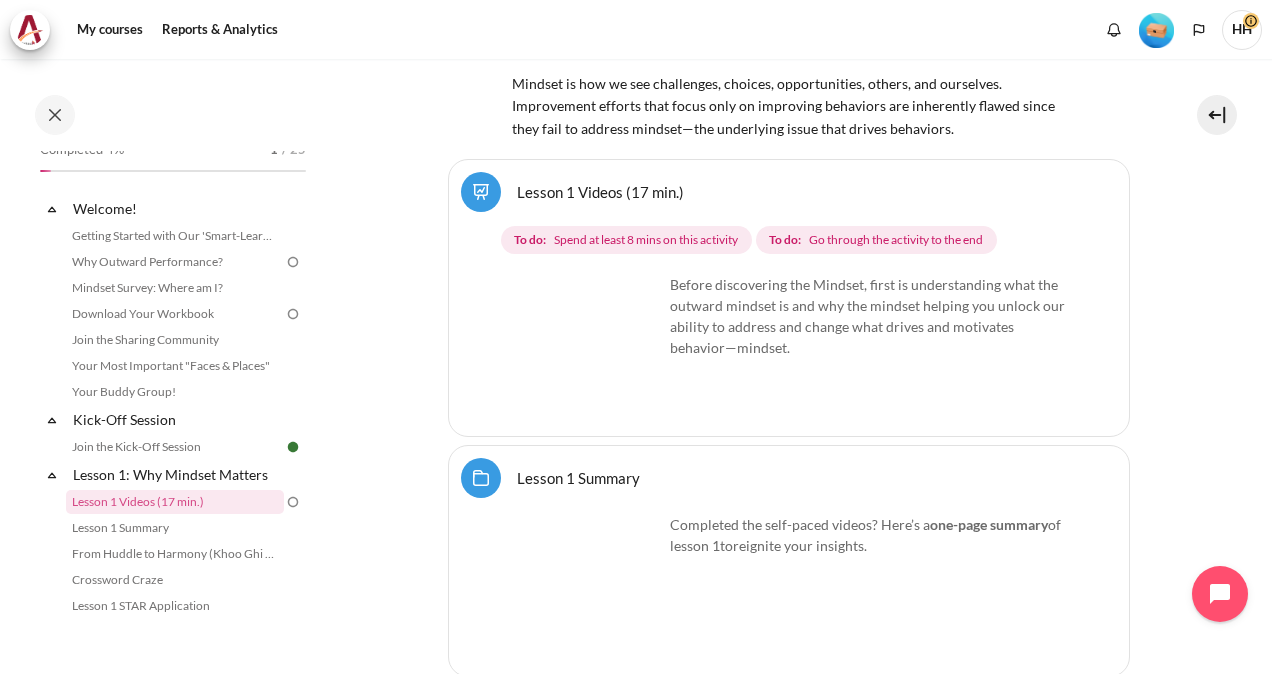 scroll, scrollTop: 1056, scrollLeft: 0, axis: vertical 